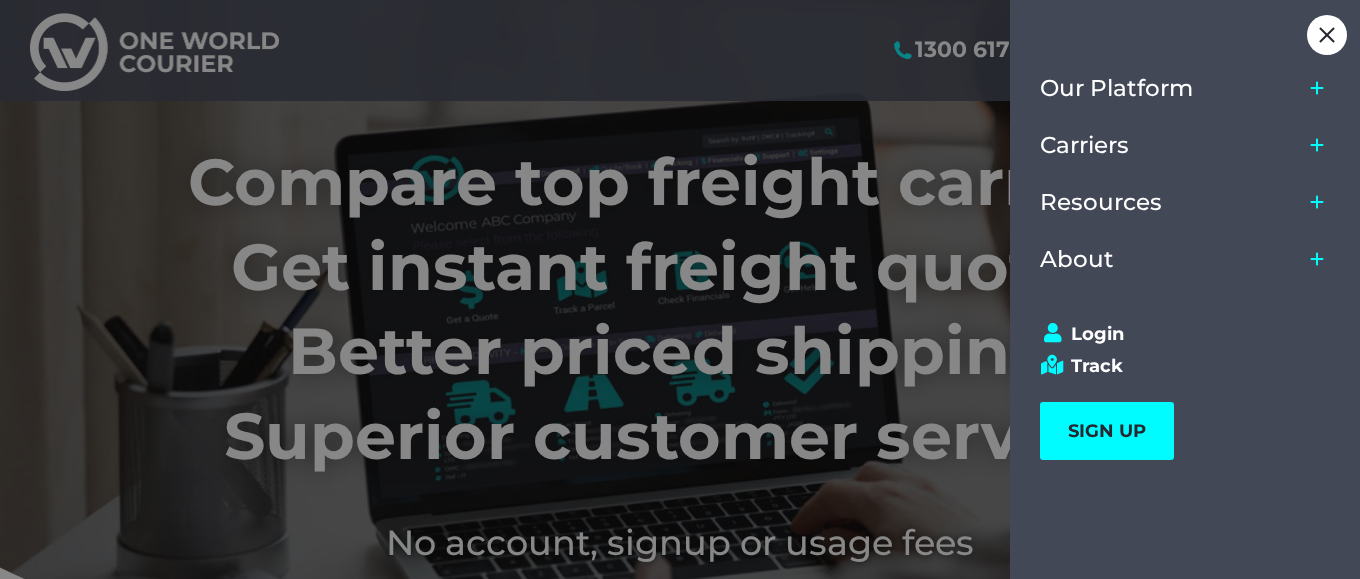click on "Login" at bounding box center (1176, 334) 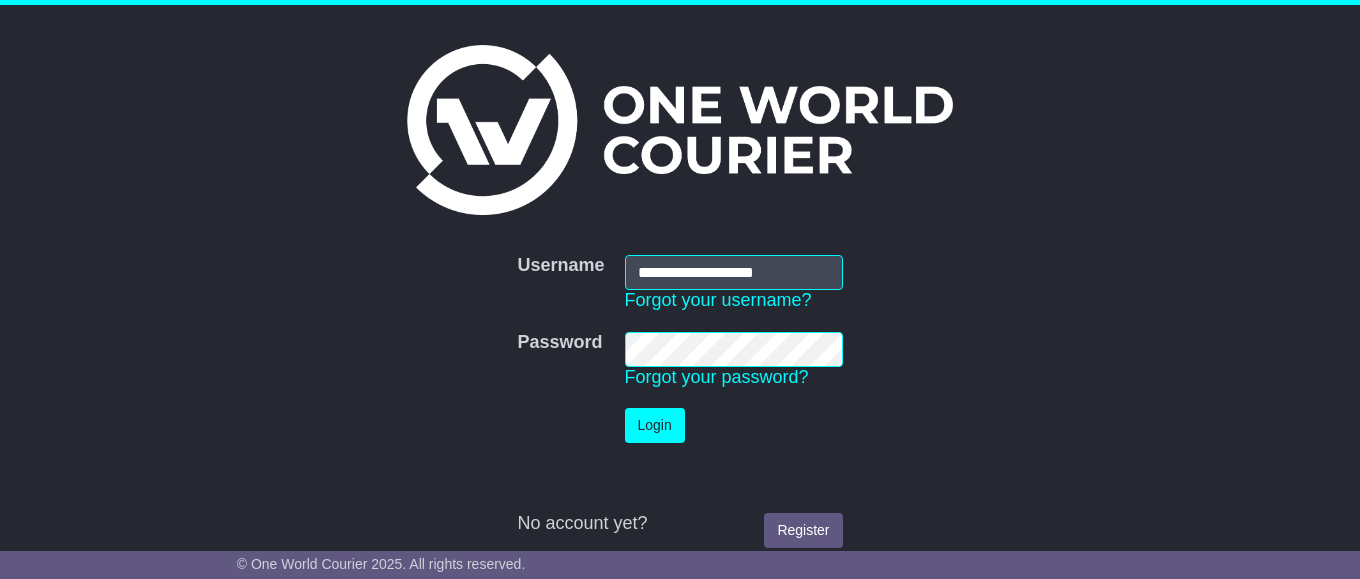 scroll, scrollTop: 0, scrollLeft: 0, axis: both 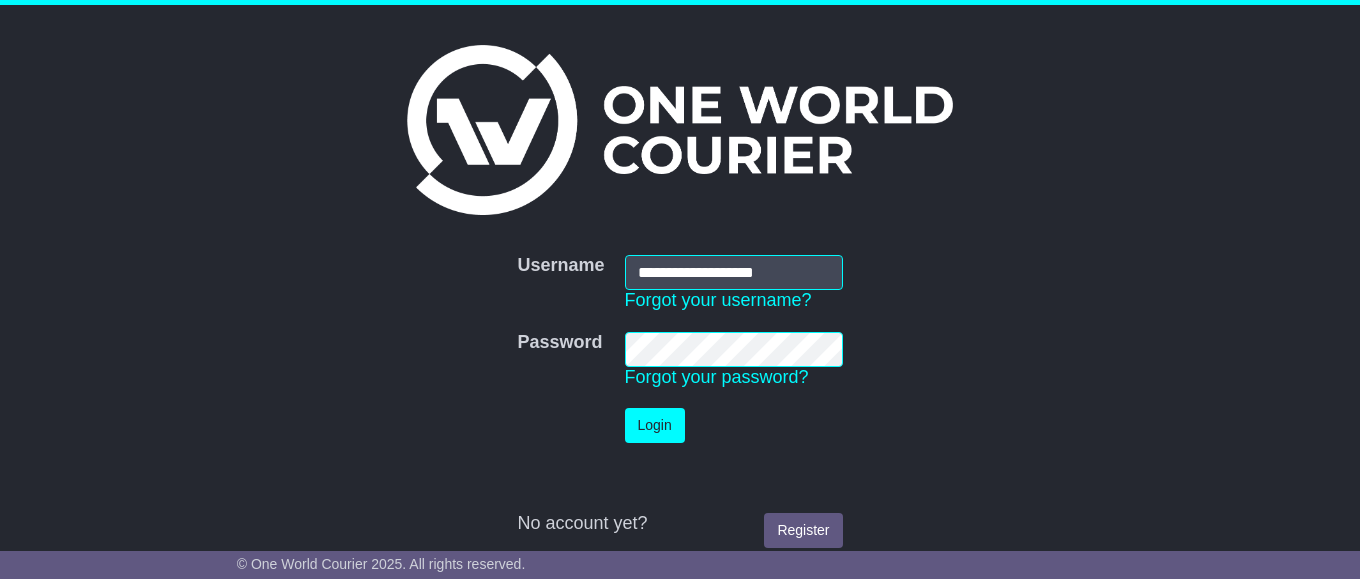 type on "**********" 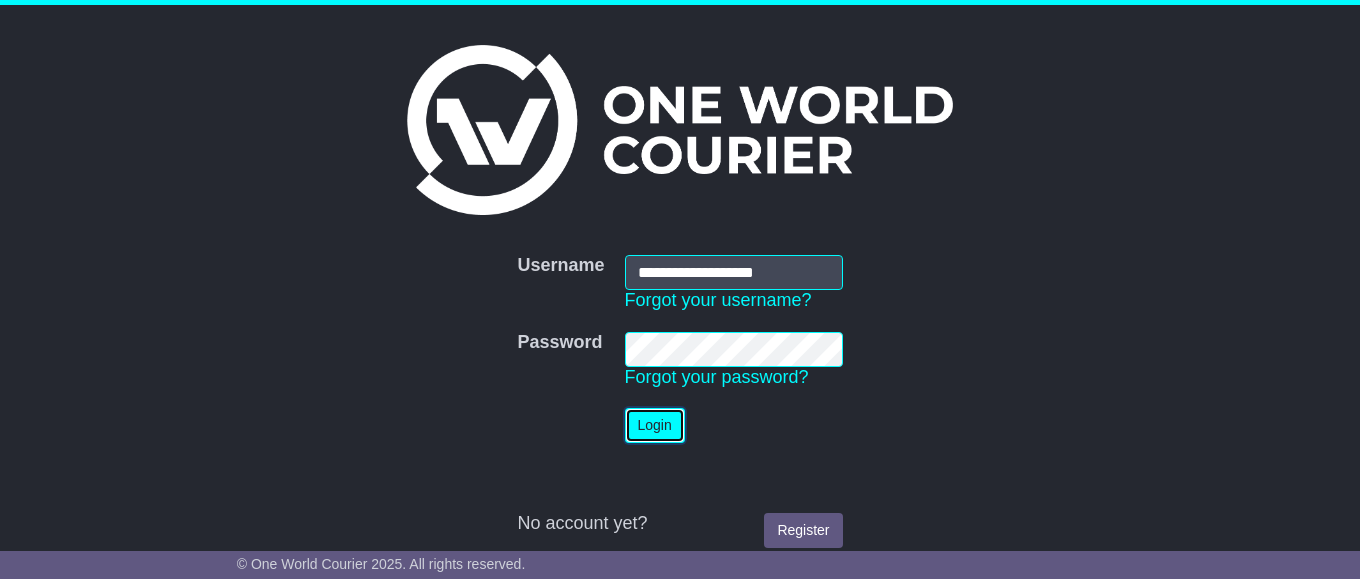 click on "Login" at bounding box center [655, 425] 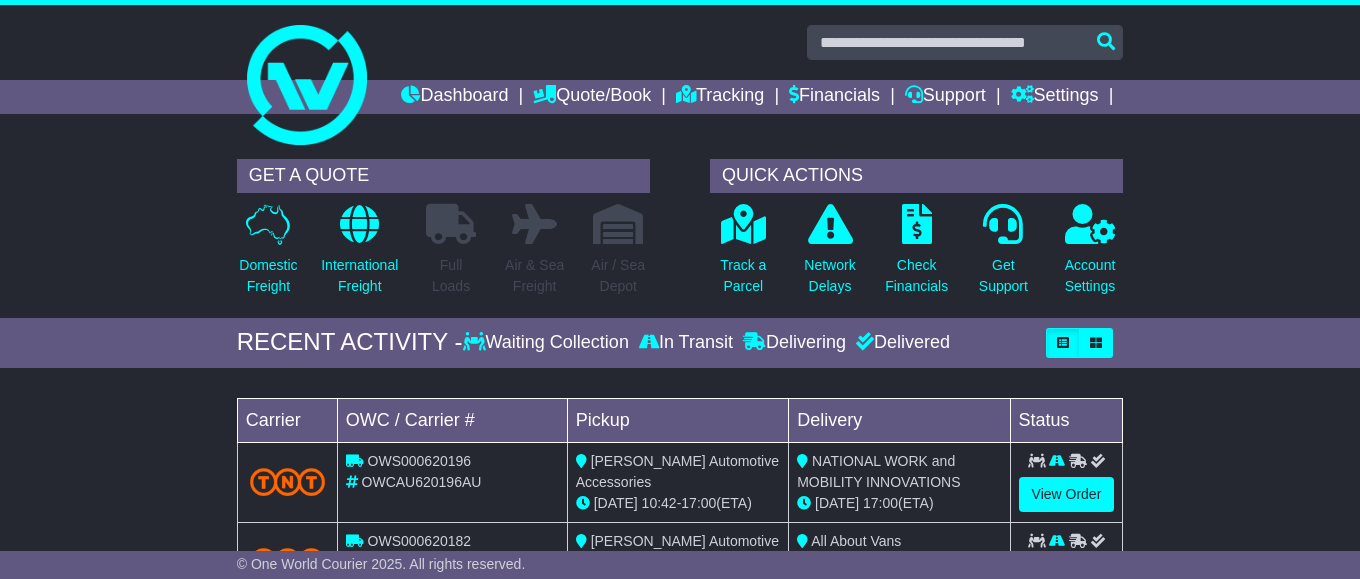 scroll, scrollTop: 0, scrollLeft: 0, axis: both 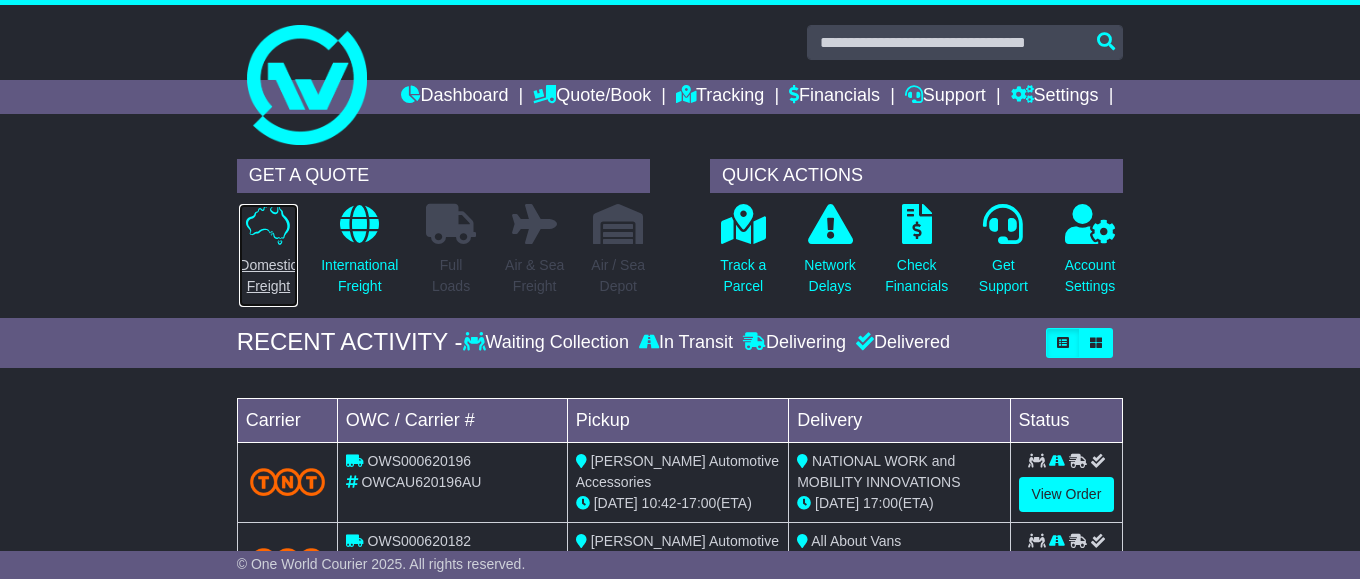 click at bounding box center [268, 224] 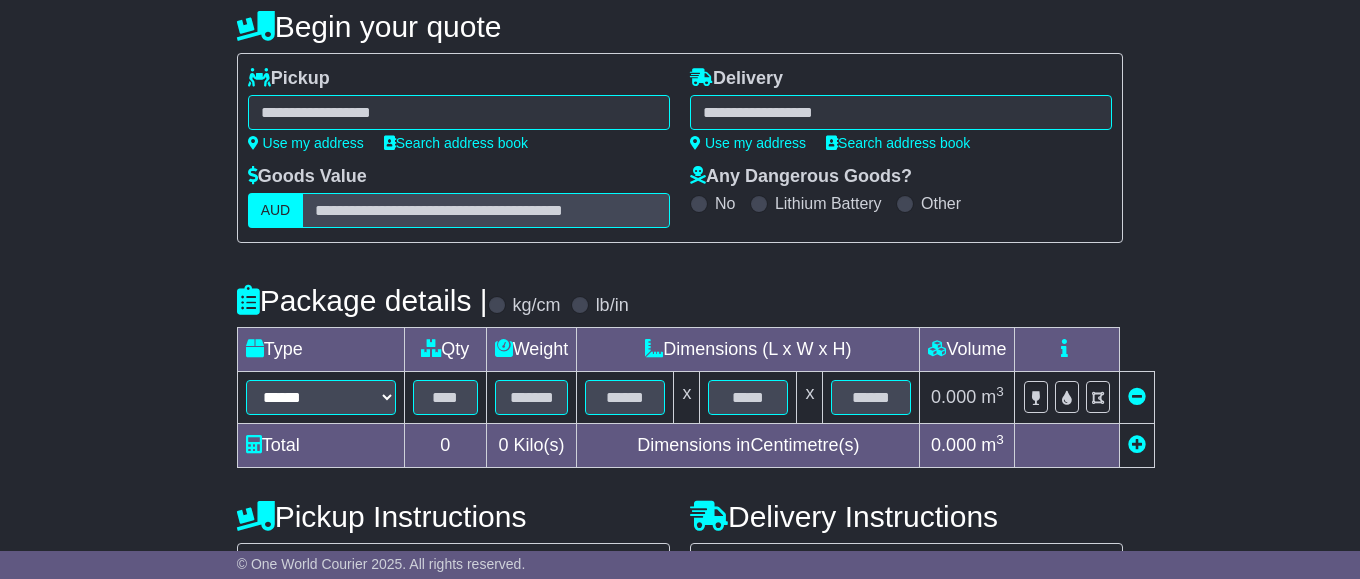 scroll, scrollTop: 204, scrollLeft: 0, axis: vertical 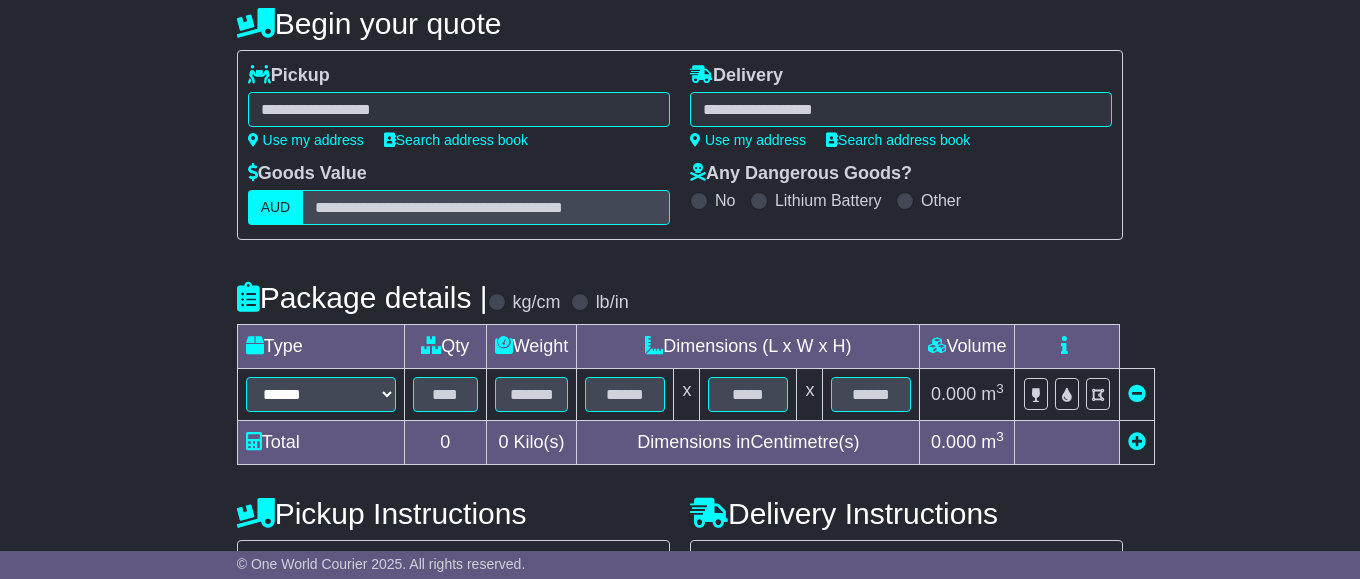 click at bounding box center [459, 109] 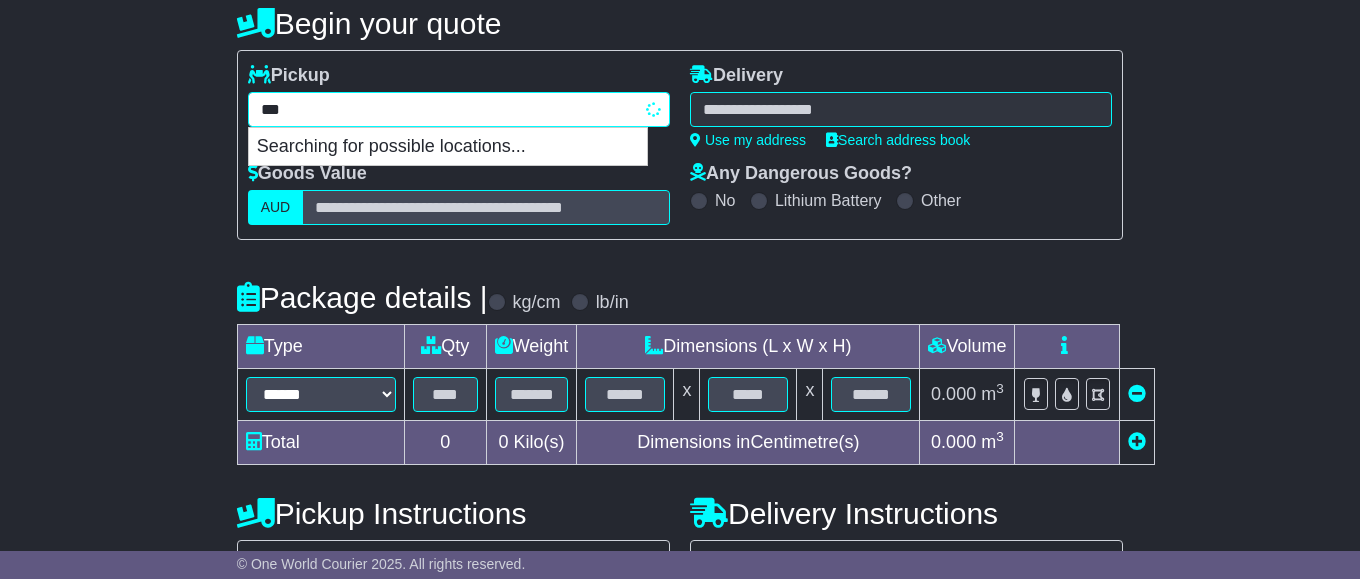 type on "****" 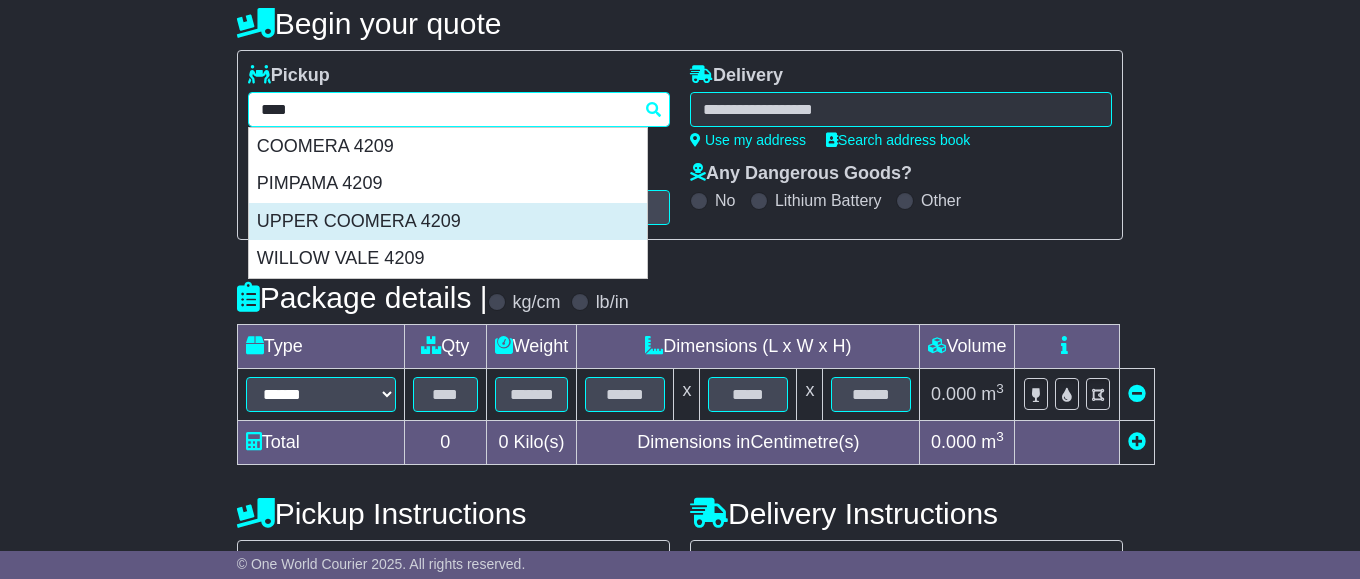 click on "UPPER COOMERA 4209" at bounding box center [448, 222] 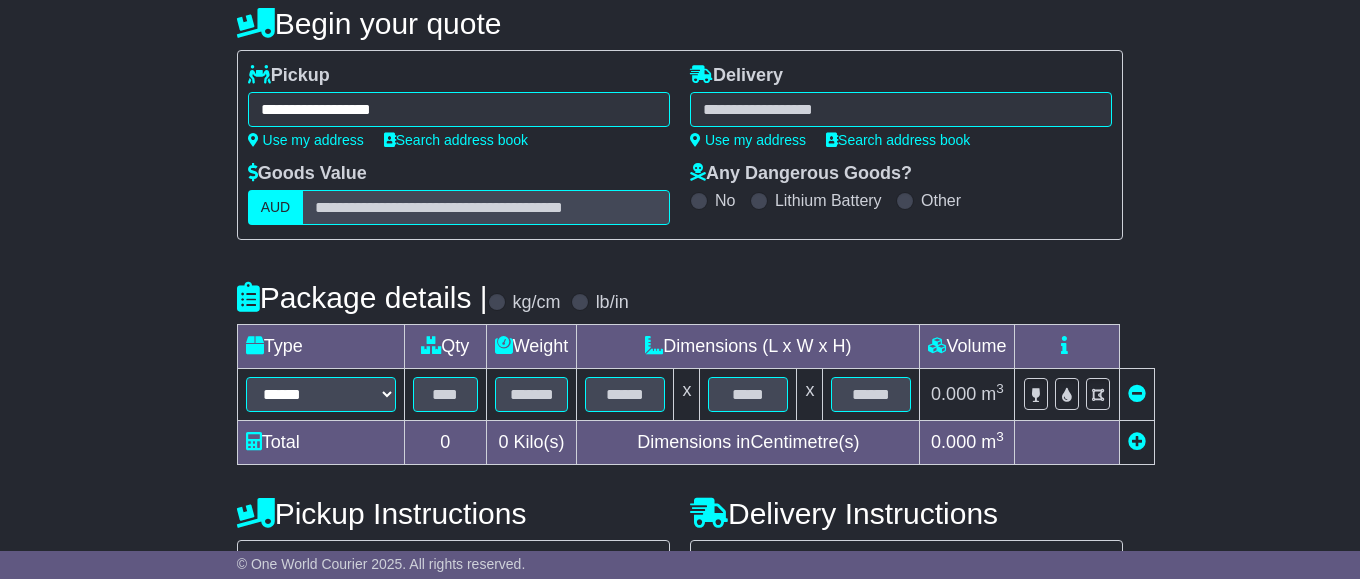 type on "**********" 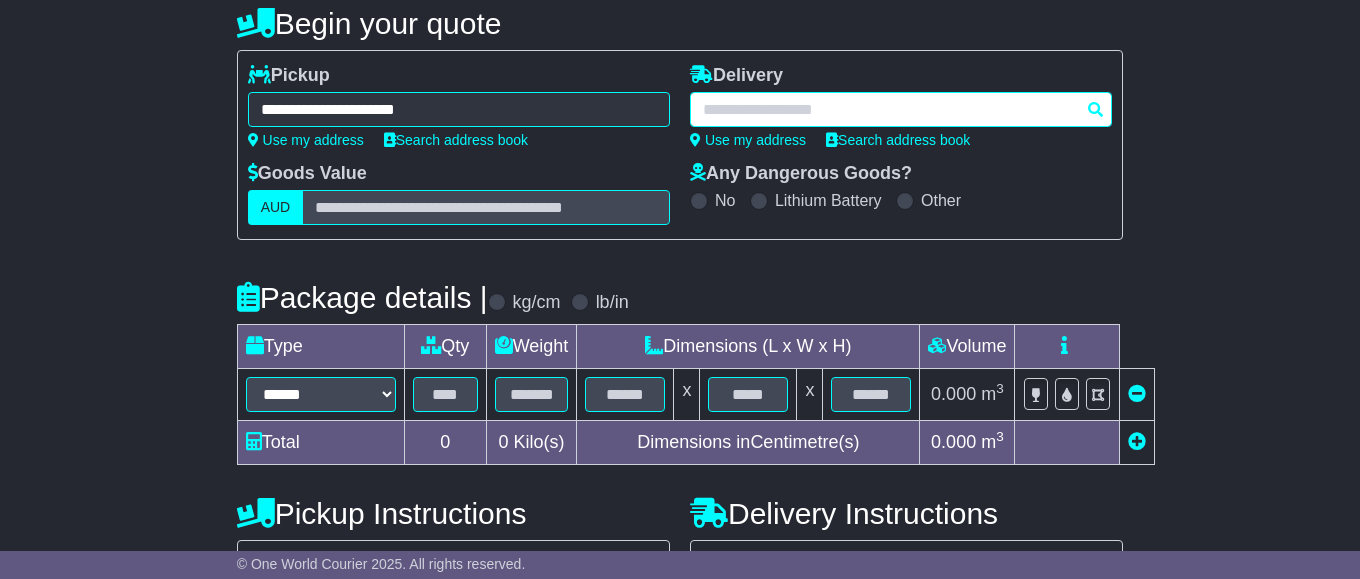 click at bounding box center (901, 109) 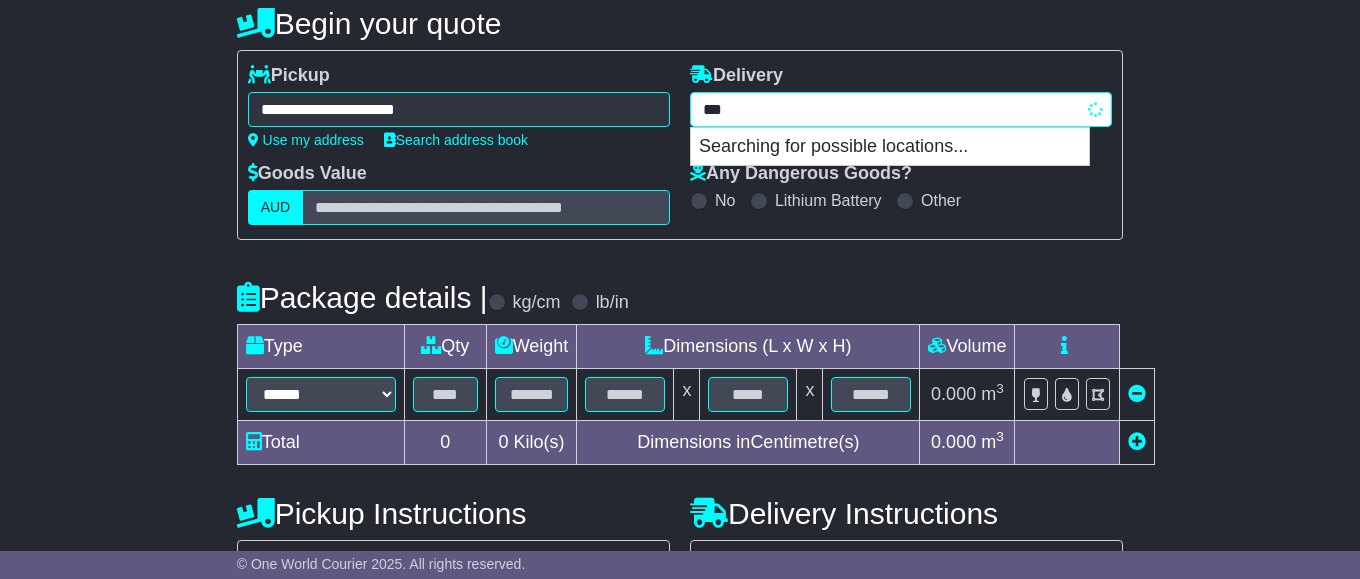 type on "****" 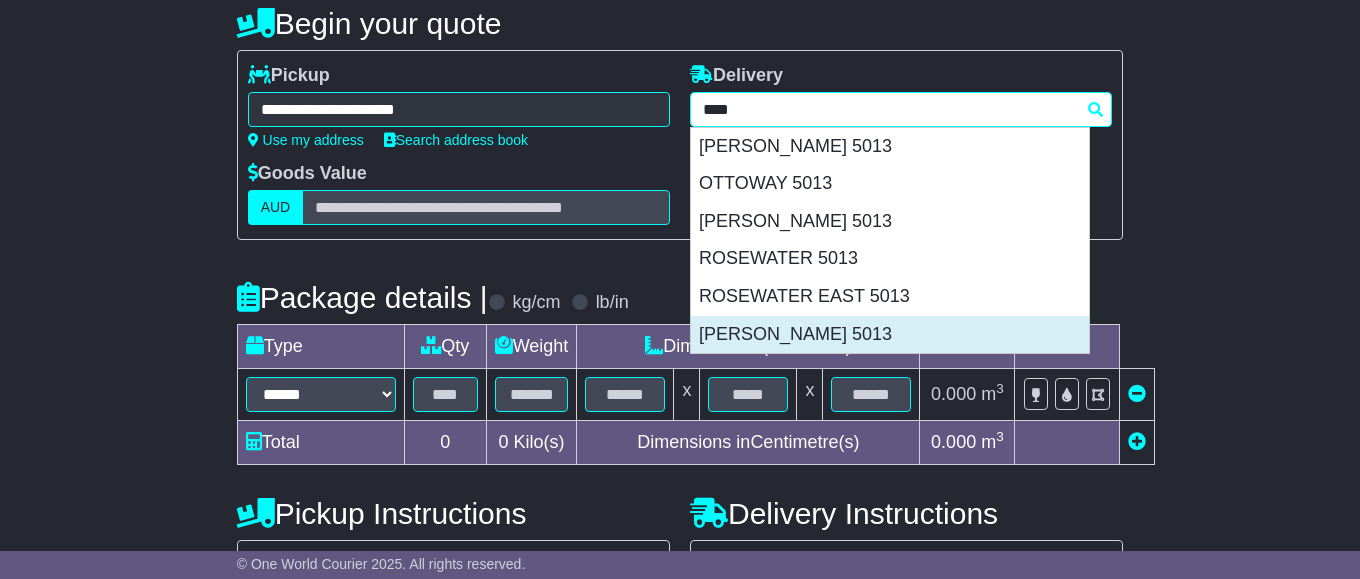 click on "WINGFIELD 5013" at bounding box center (890, 335) 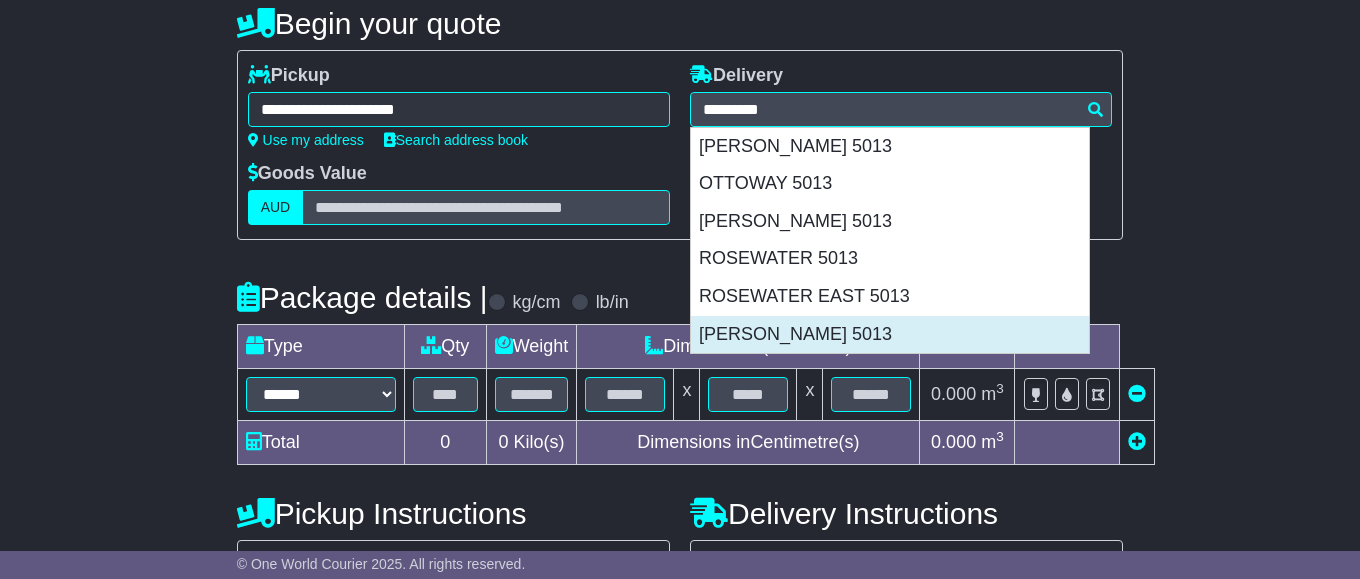type on "**********" 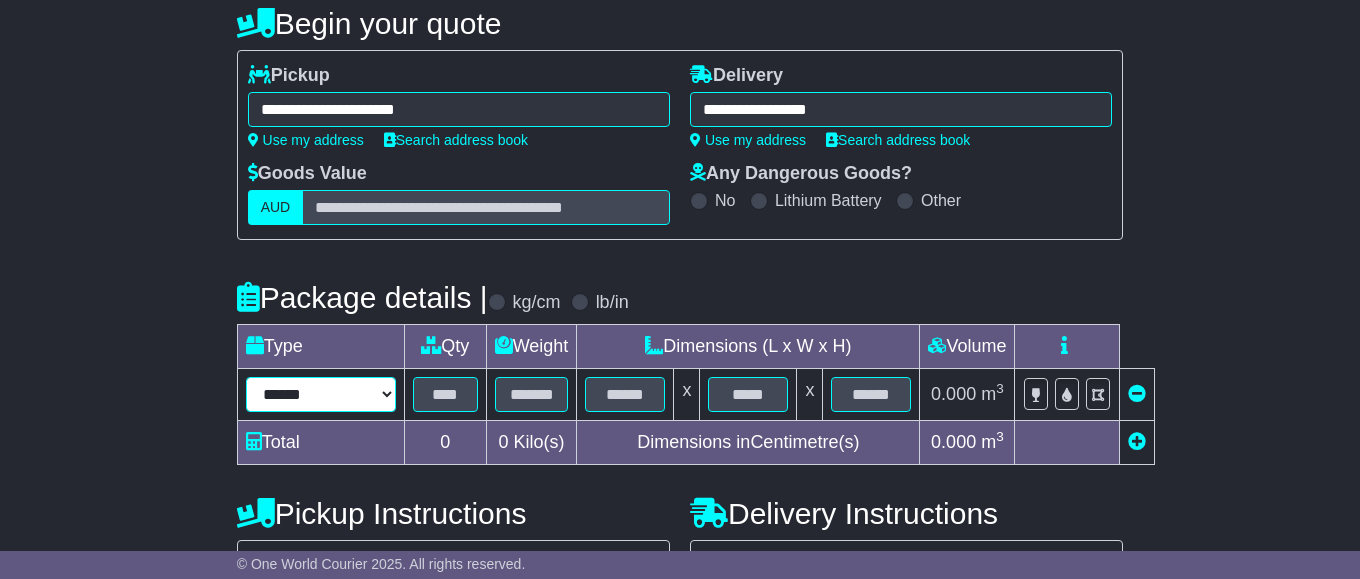 click on "****** ****** *** ******** ***** **** **** ****** *** *******" at bounding box center [321, 394] 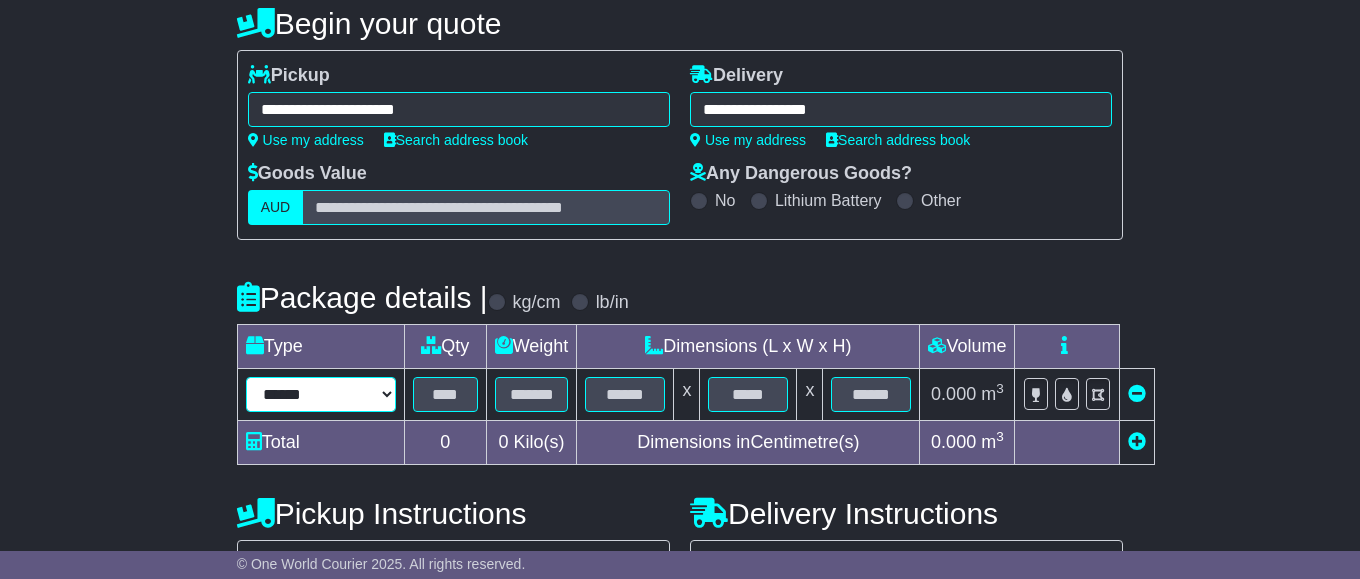 select on "*****" 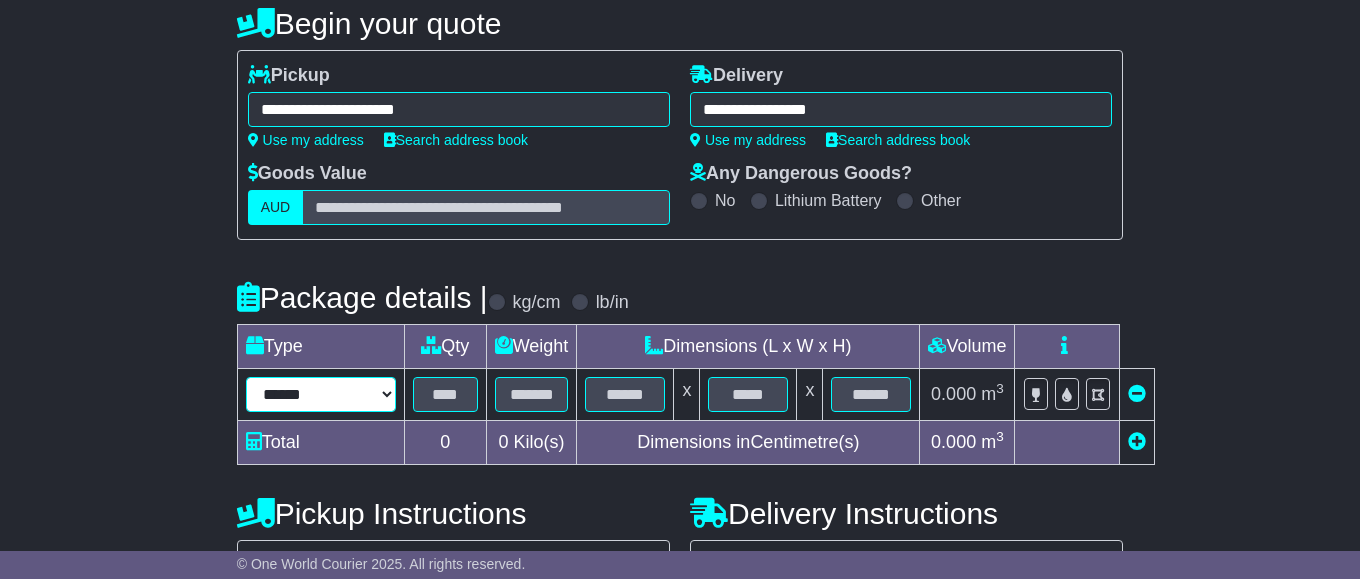 click on "******" at bounding box center [0, 0] 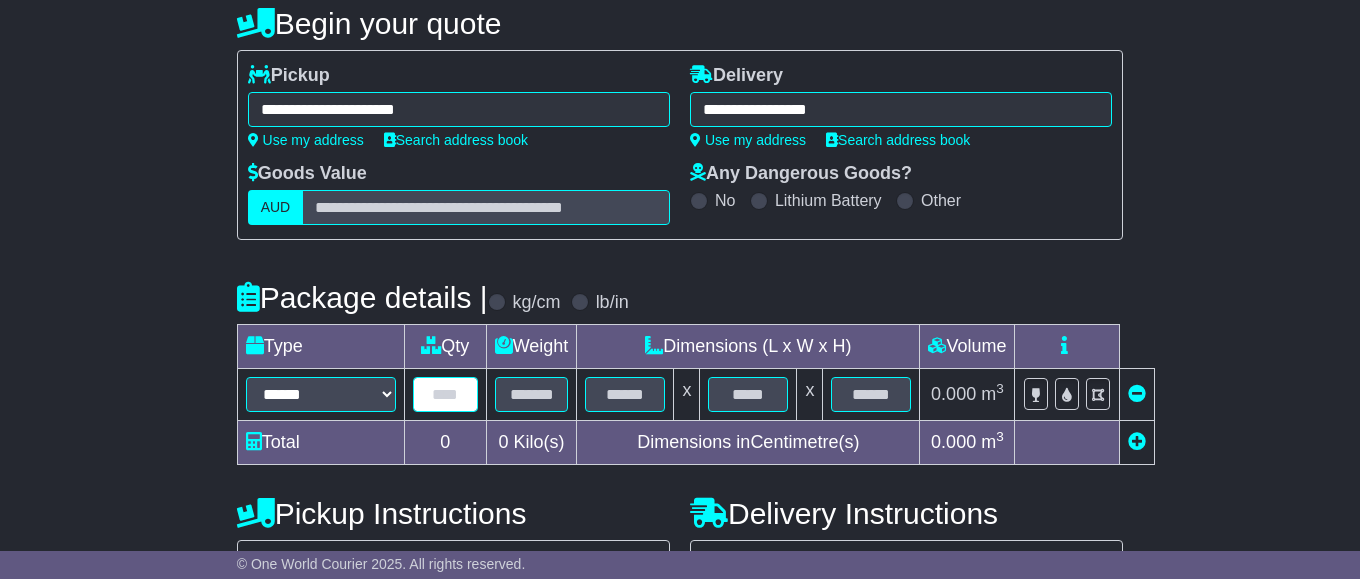 click at bounding box center [445, 394] 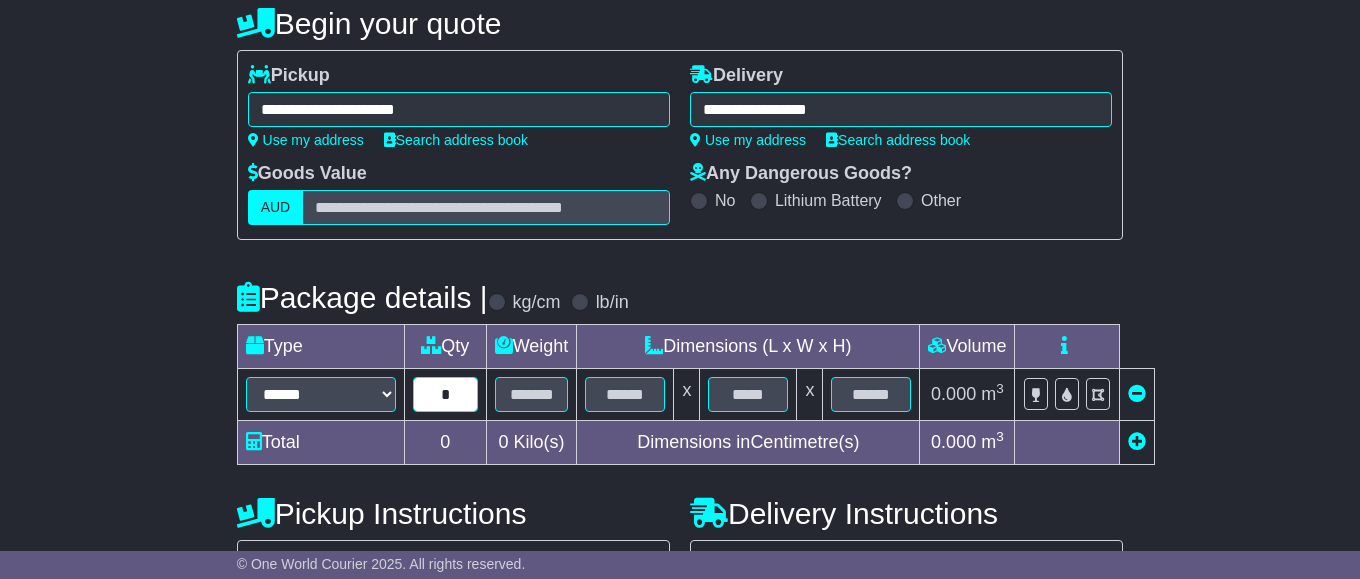 type on "*" 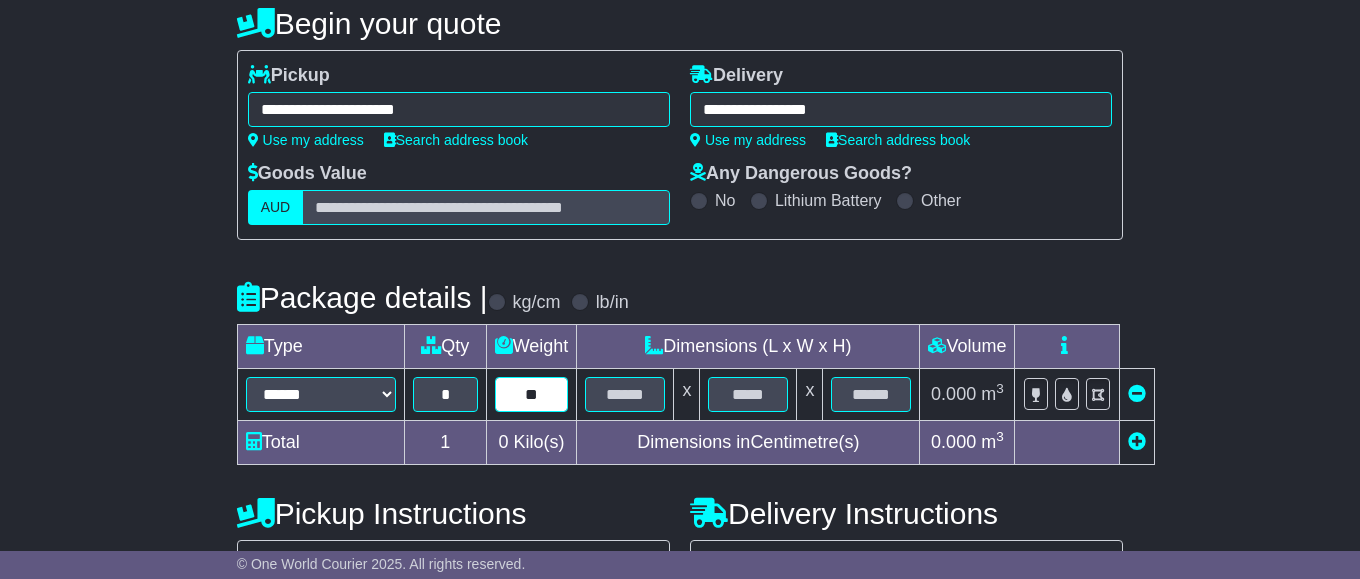 type on "**" 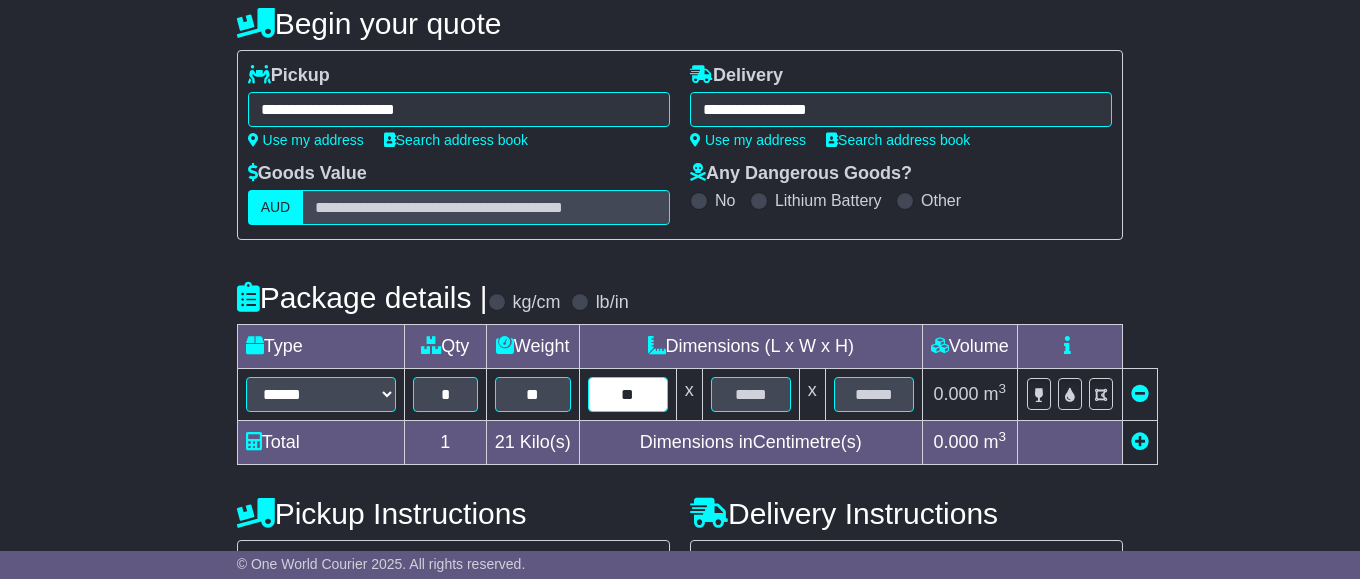 type on "**" 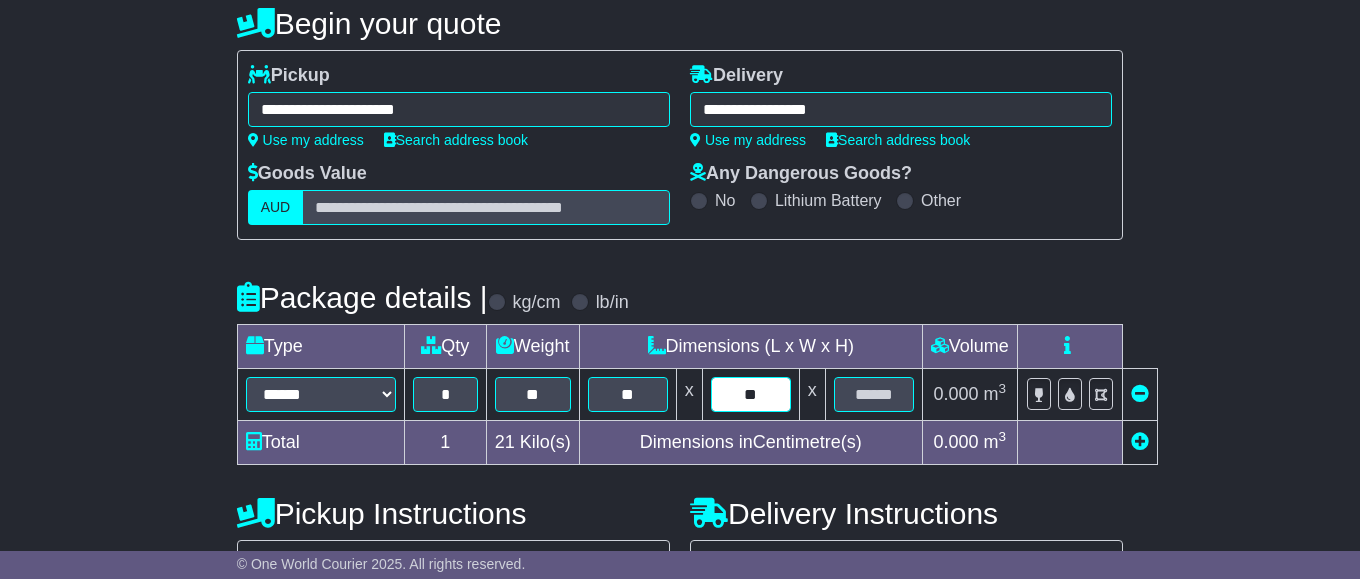 type on "**" 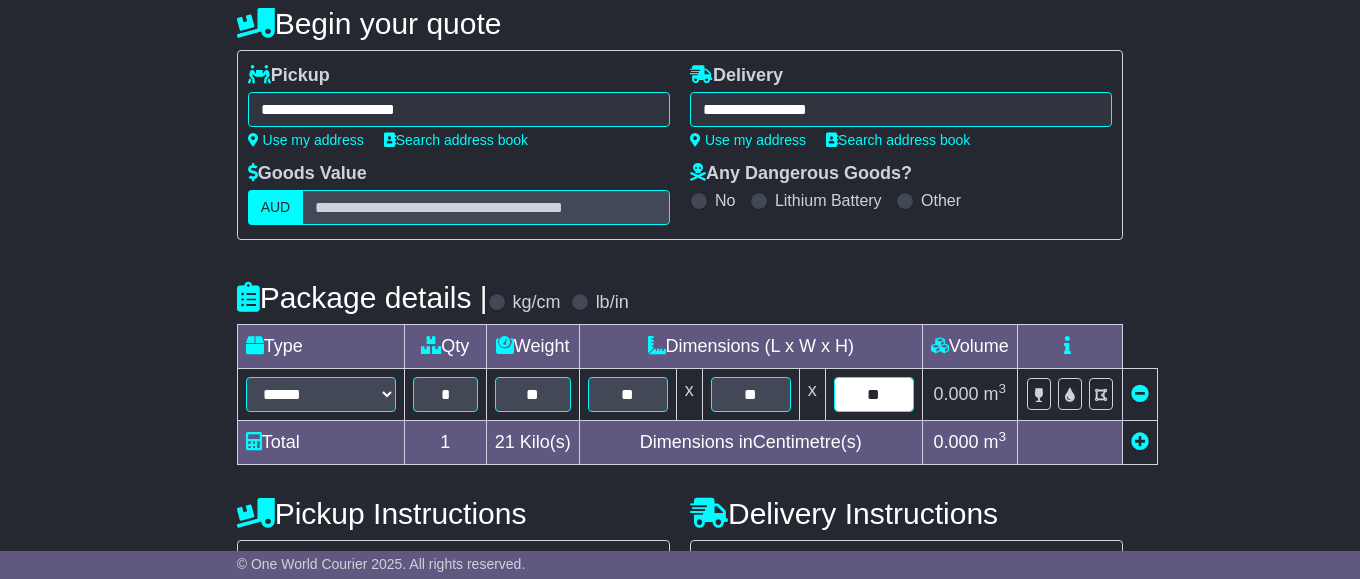type on "**" 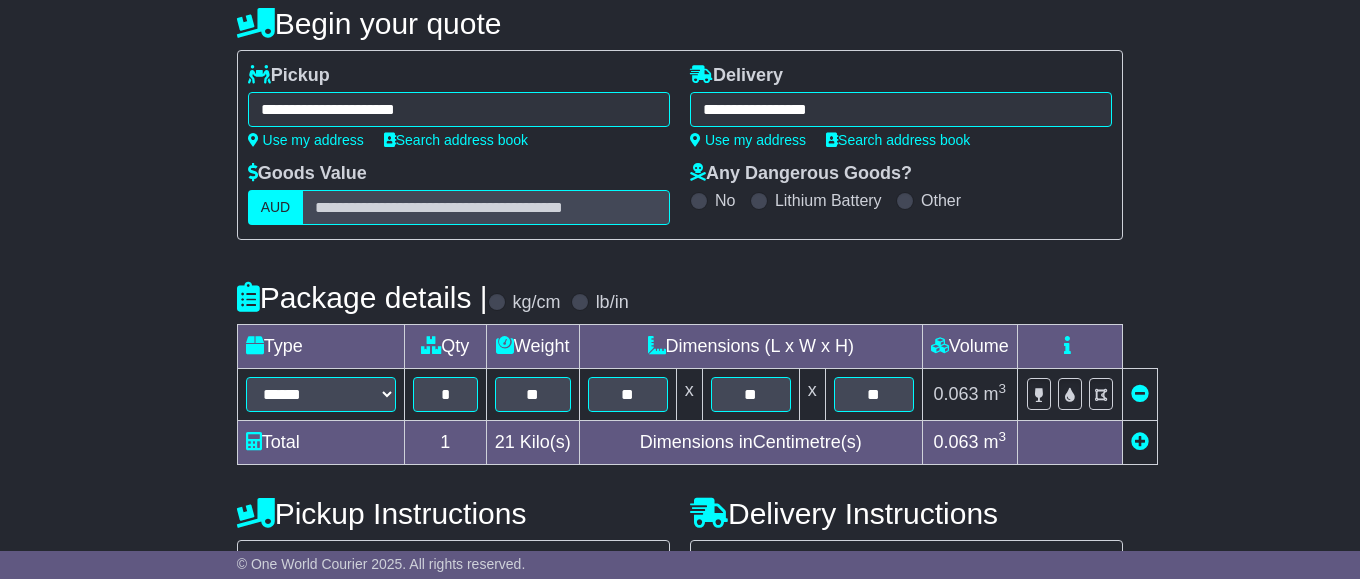 type 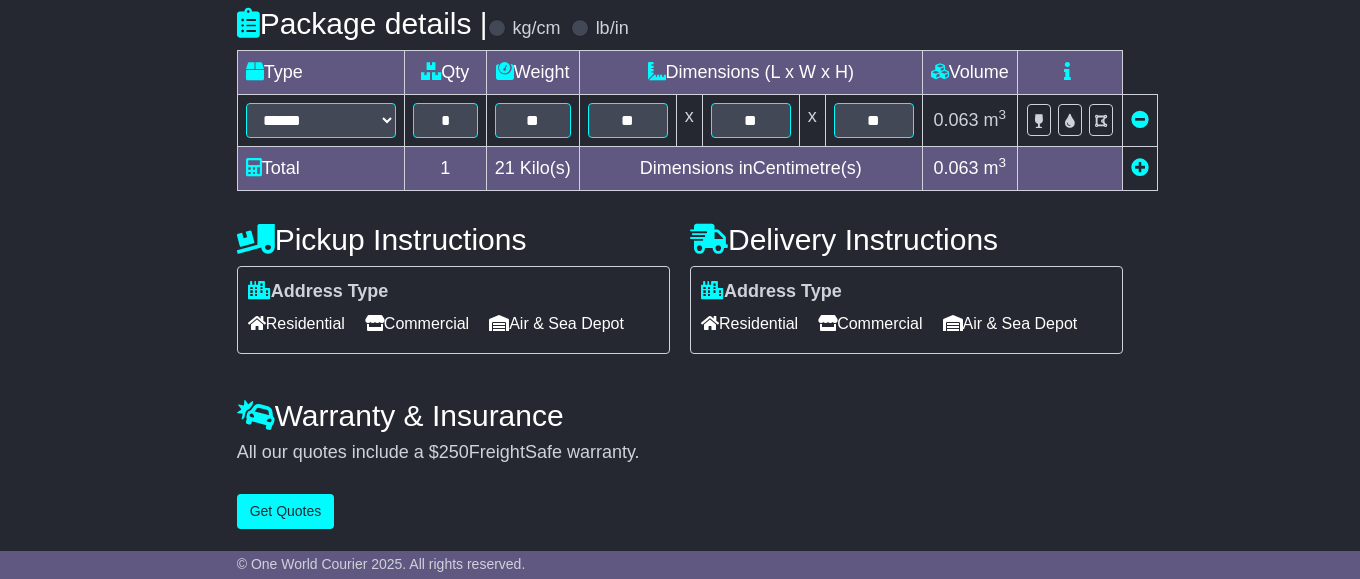 click on "Commercial" at bounding box center (417, 323) 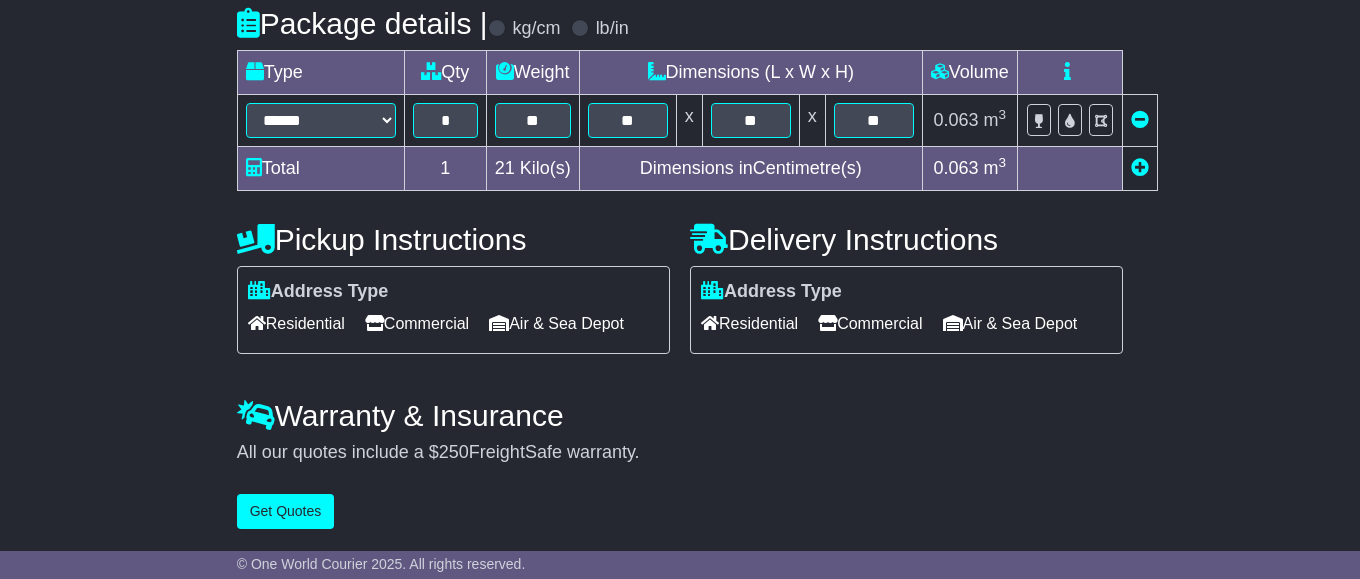 scroll, scrollTop: 545, scrollLeft: 0, axis: vertical 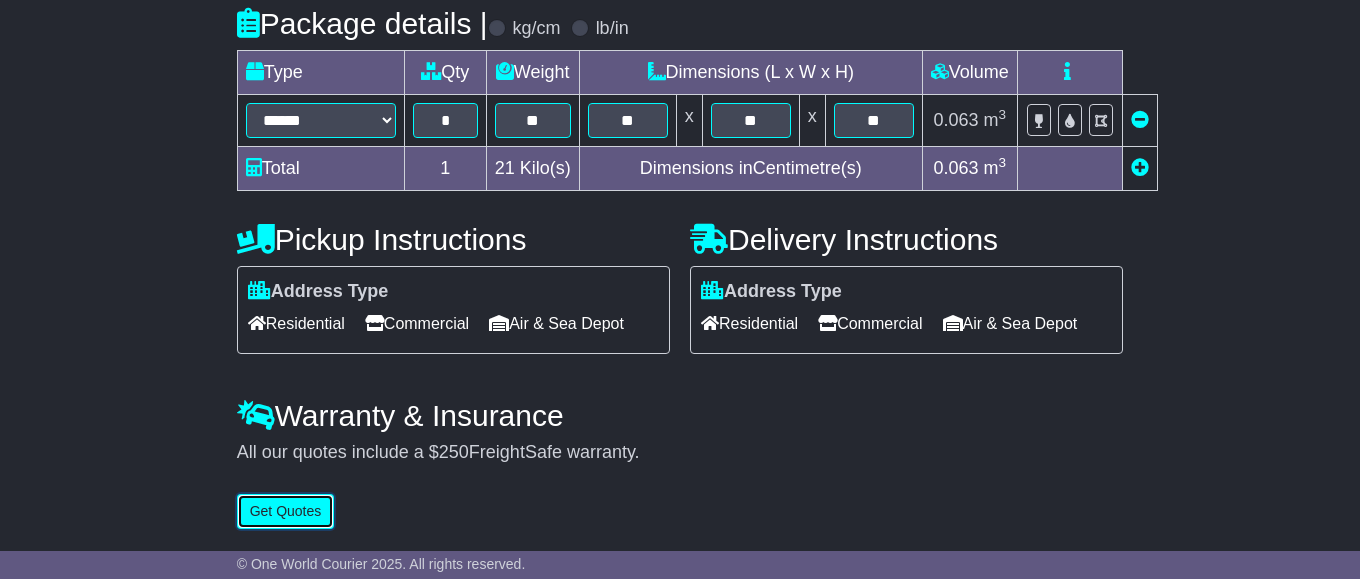 click on "Get Quotes" at bounding box center (286, 511) 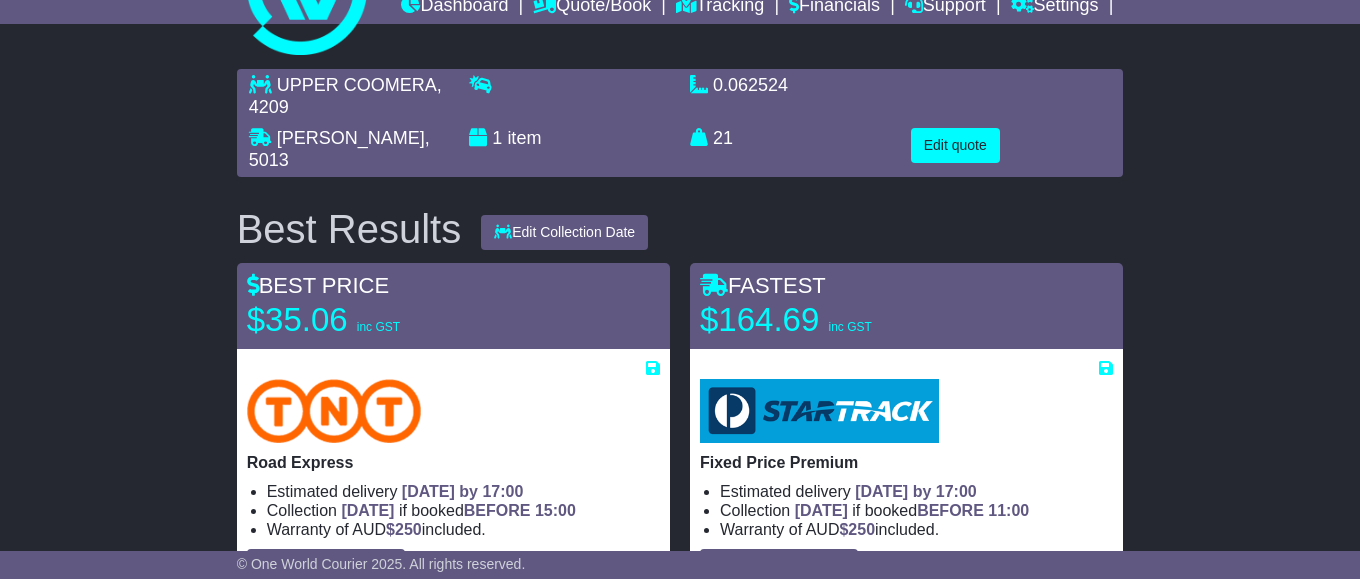 scroll, scrollTop: 204, scrollLeft: 0, axis: vertical 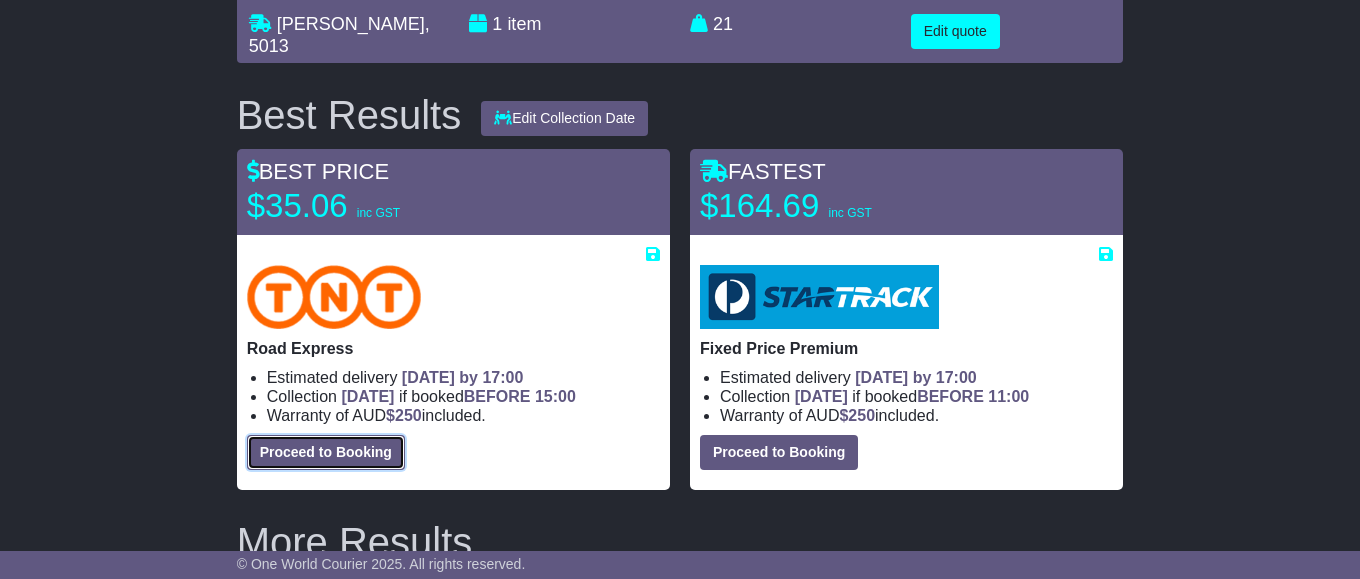 click on "Proceed to Booking" at bounding box center (326, 452) 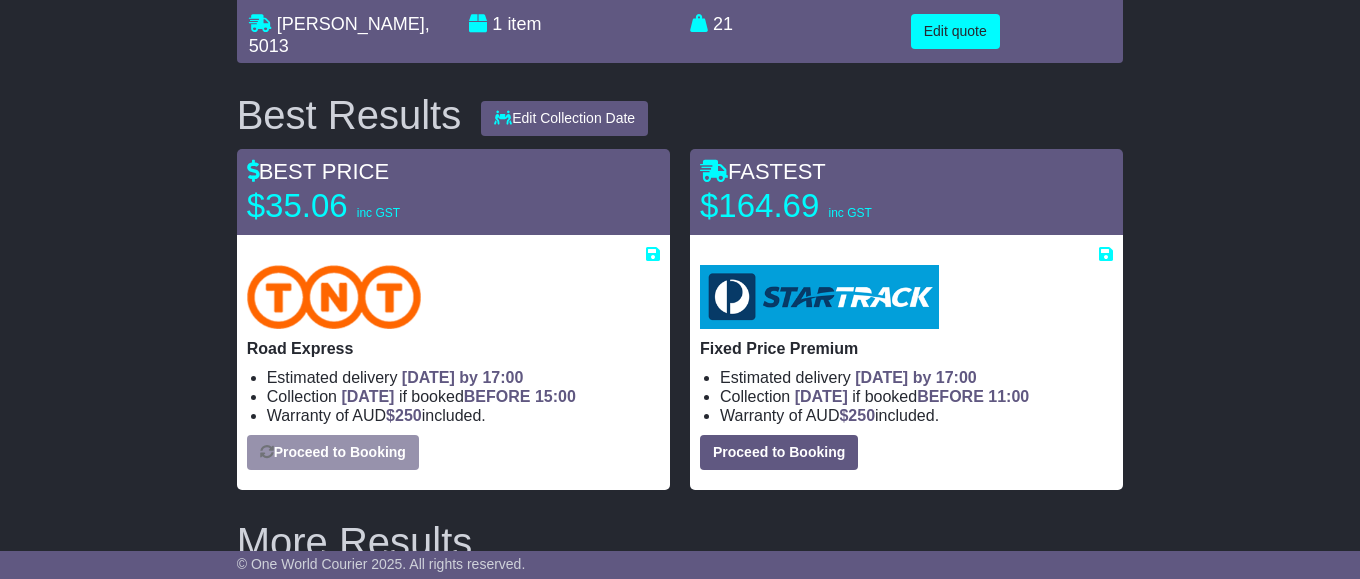 select on "*****" 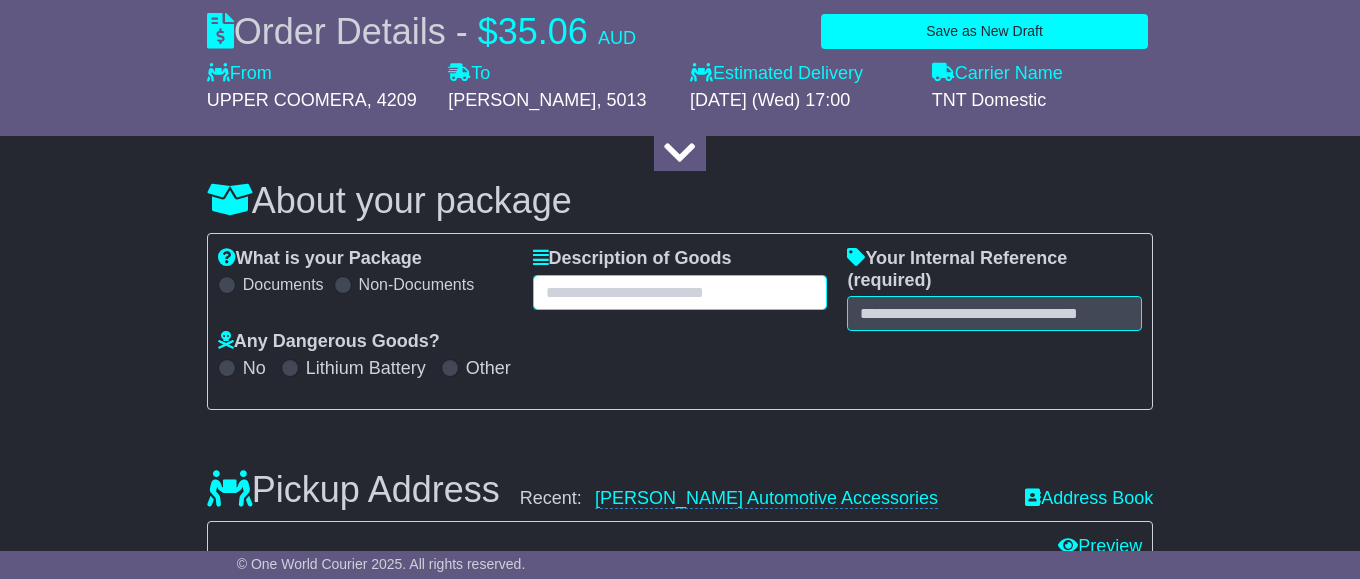 drag, startPoint x: 661, startPoint y: 326, endPoint x: 778, endPoint y: 279, distance: 126.08727 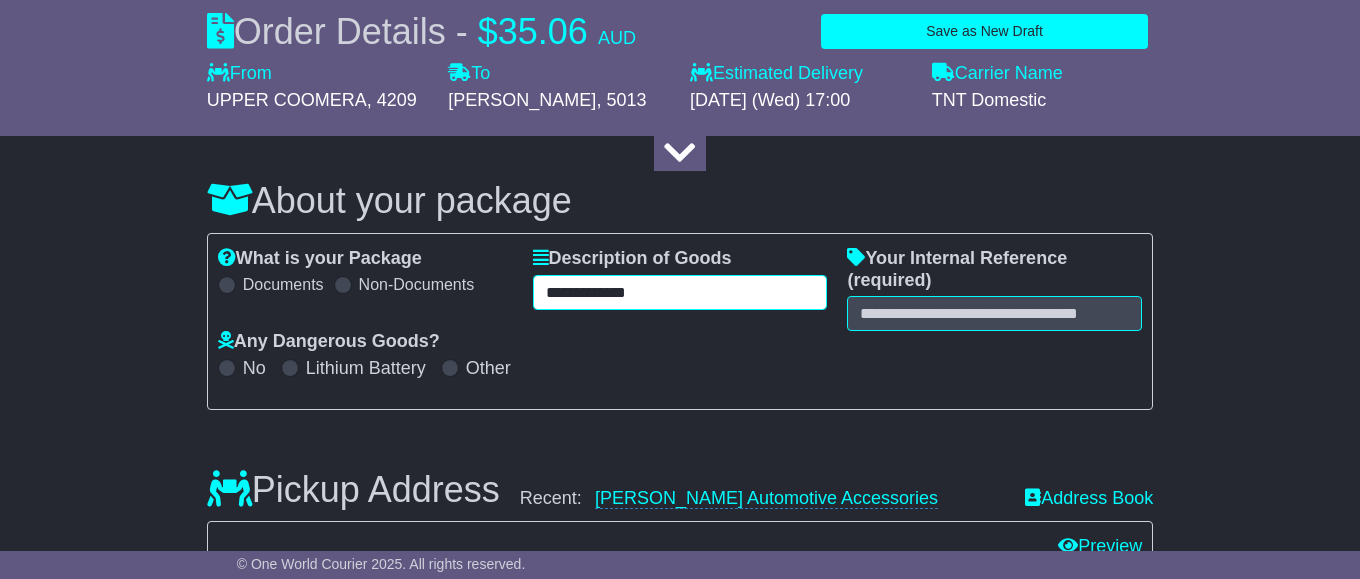 drag, startPoint x: 632, startPoint y: 324, endPoint x: 524, endPoint y: 325, distance: 108.00463 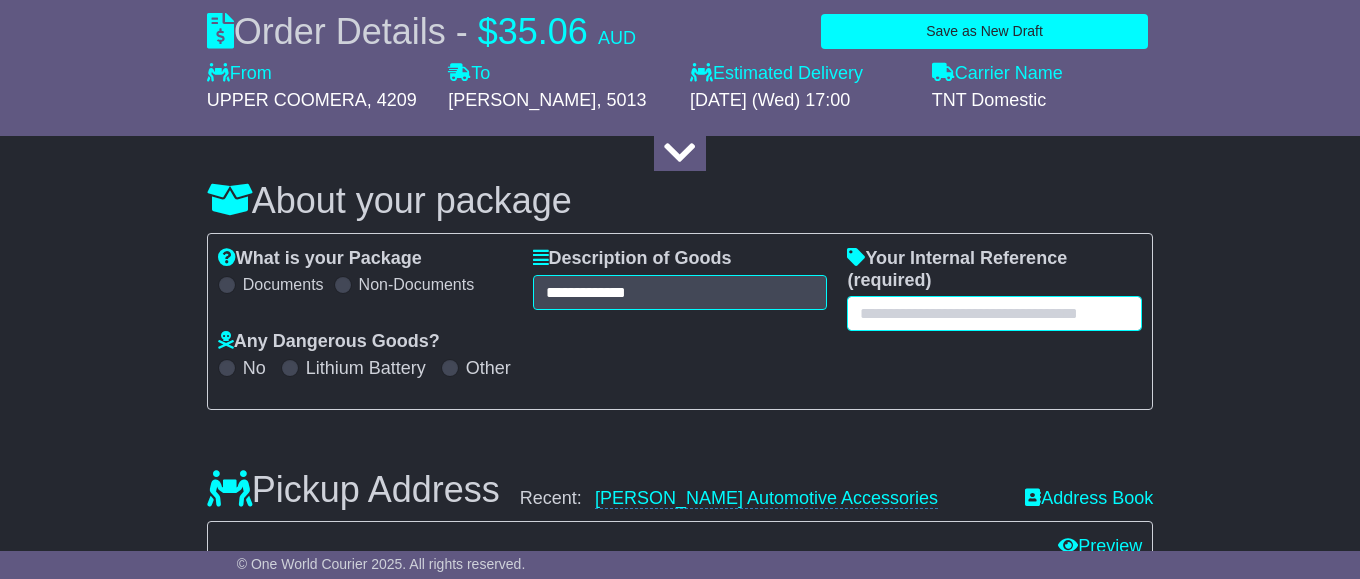 click at bounding box center [994, 313] 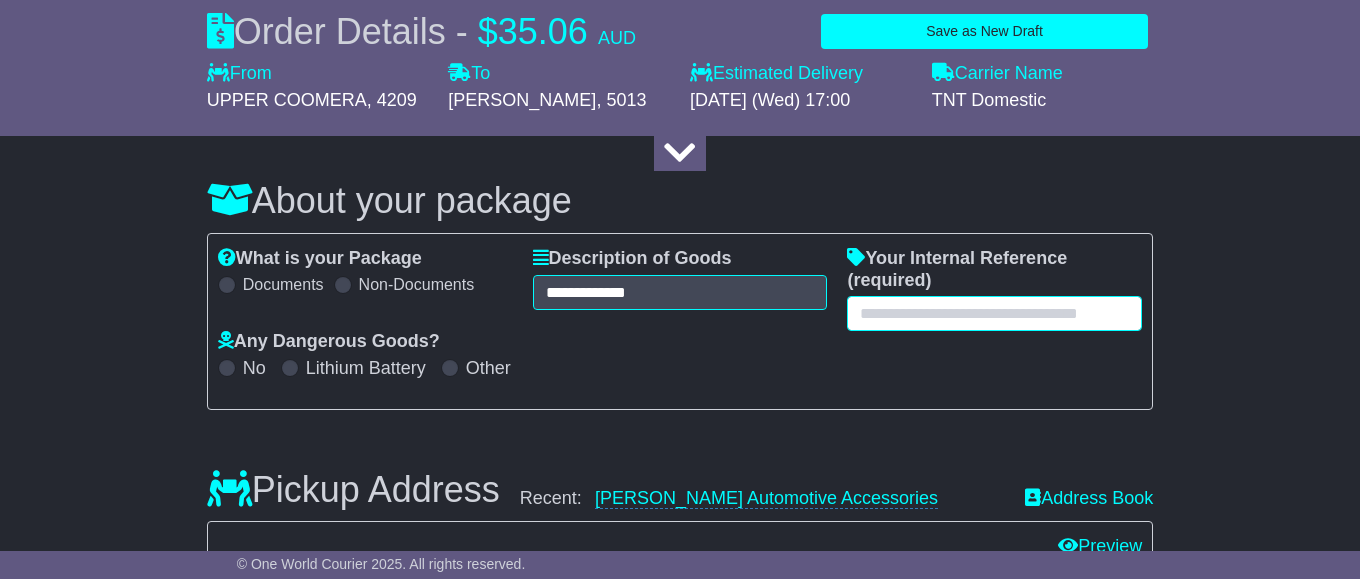 paste on "**********" 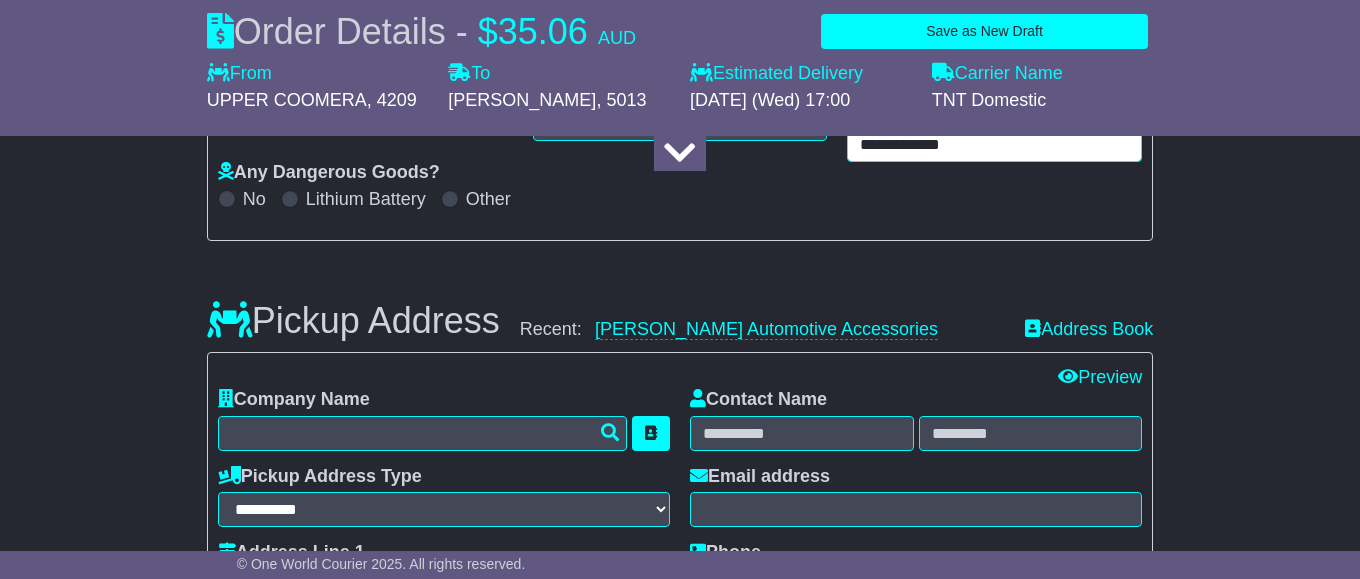 scroll, scrollTop: 510, scrollLeft: 0, axis: vertical 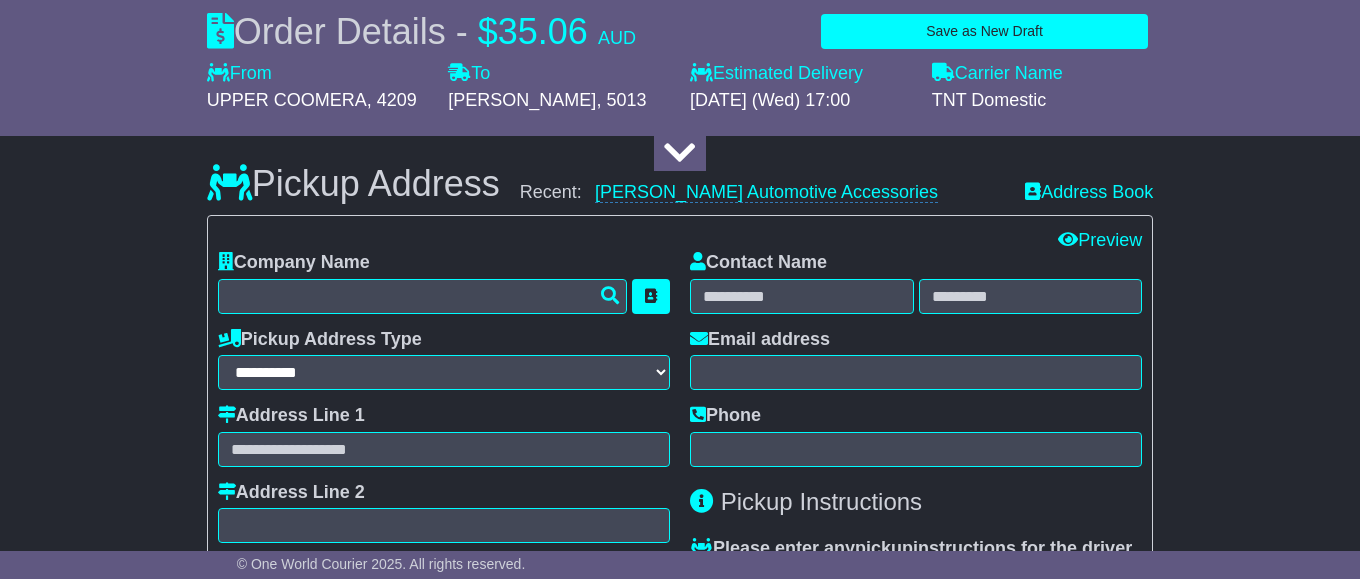 type on "**********" 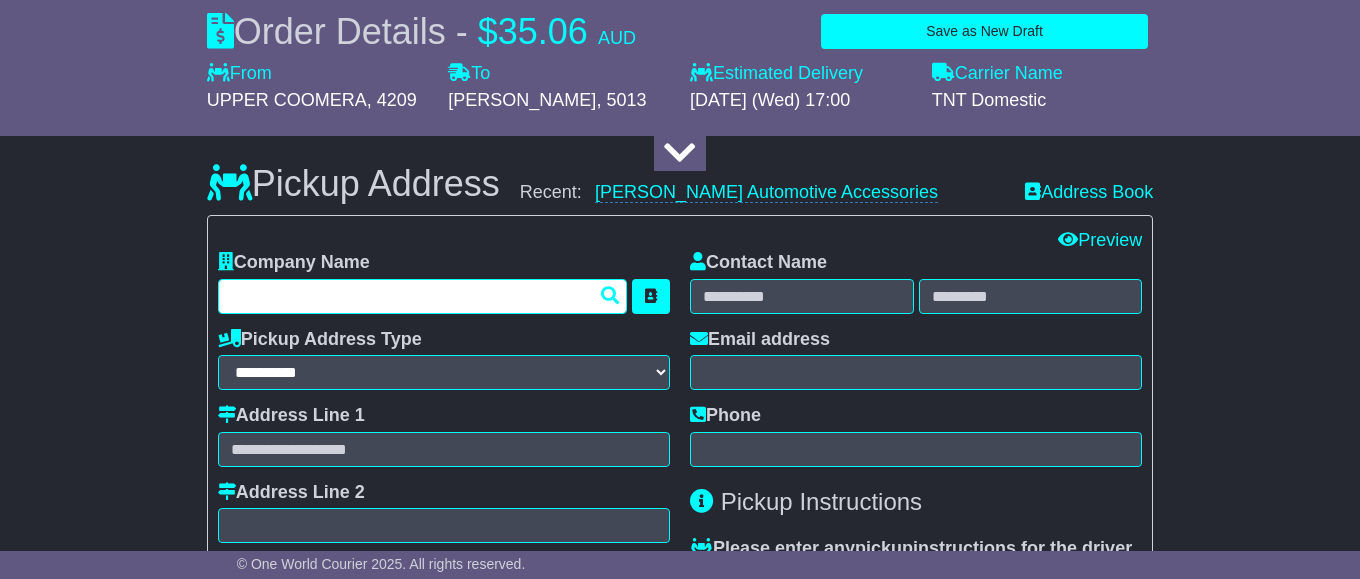 click at bounding box center [422, 296] 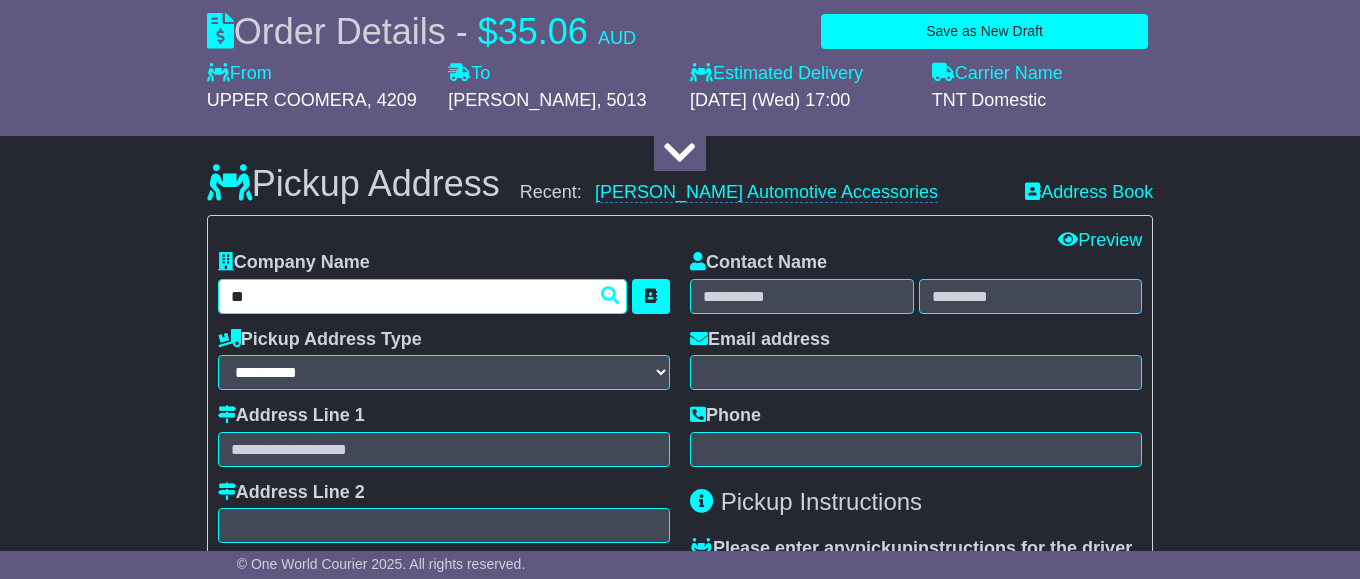 type on "***" 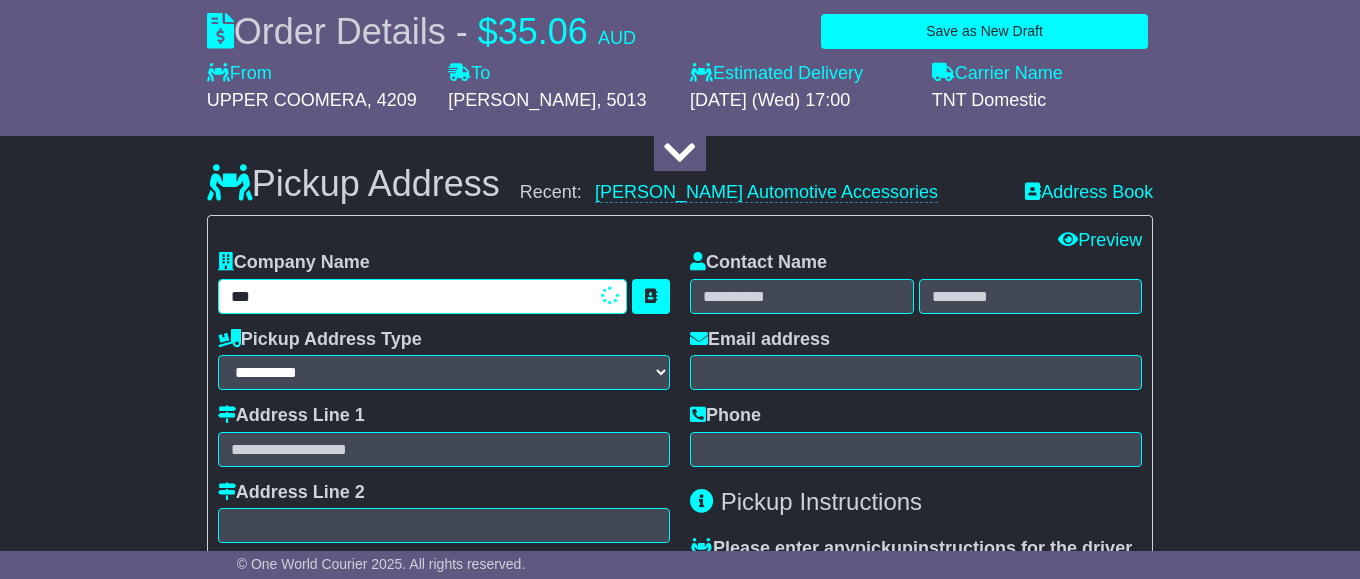 type on "**********" 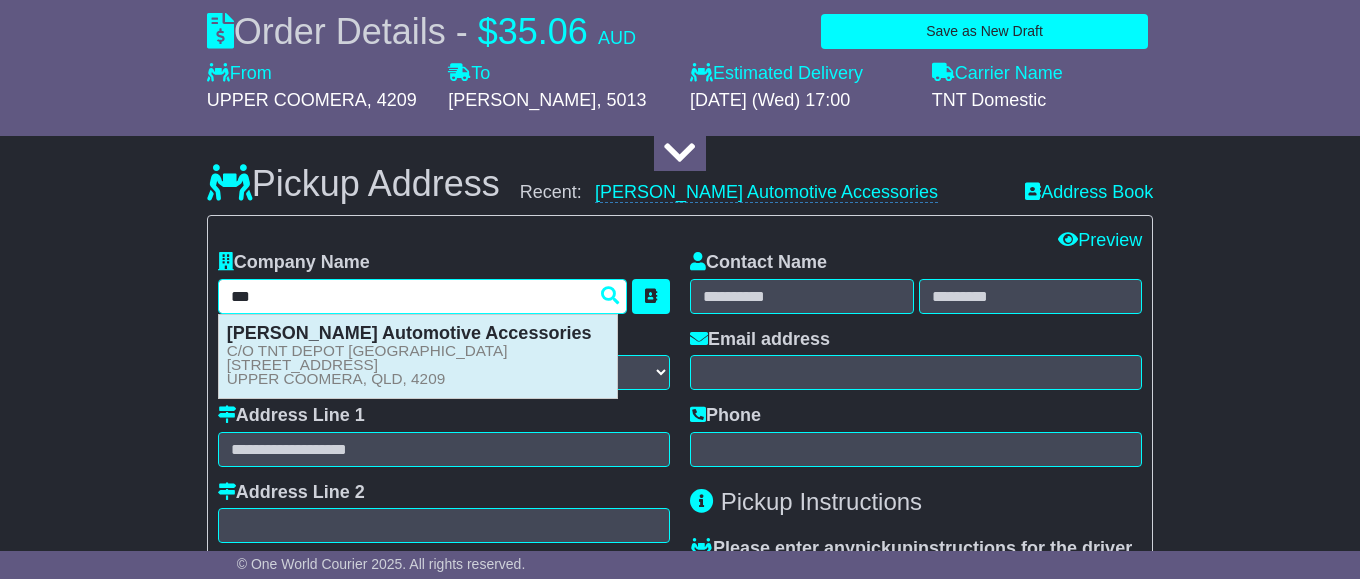 click on "C/O TNT DEPOT GOLD COAST 43 Days Road   UPPER COOMERA, QLD, 4209" at bounding box center [367, 365] 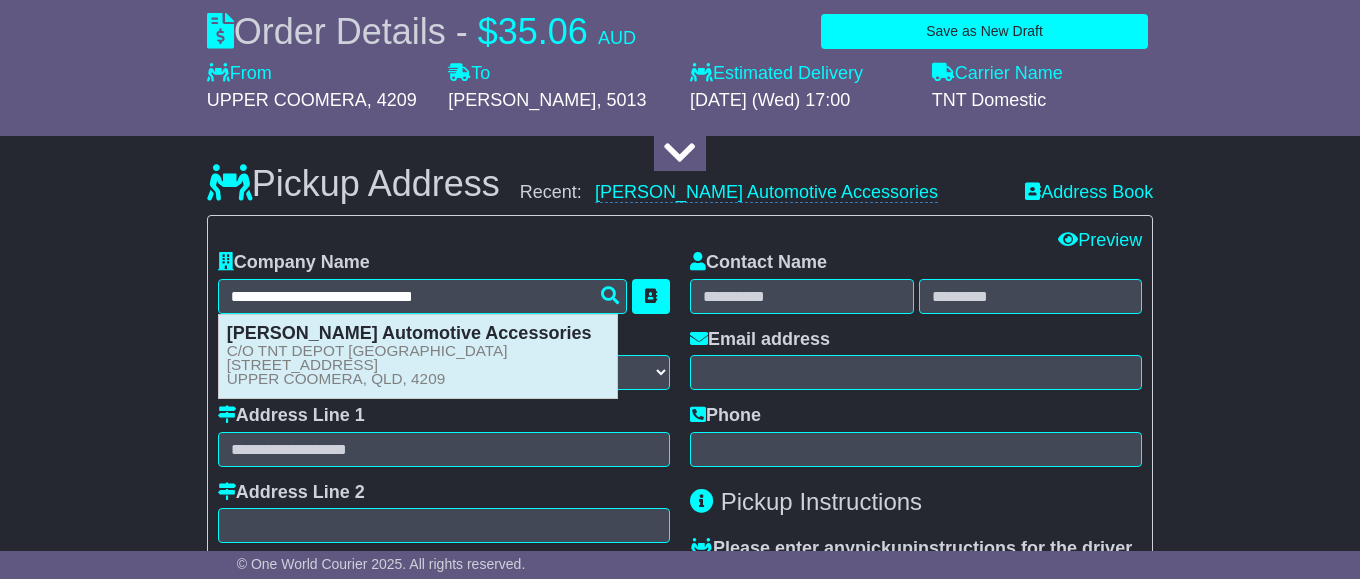 type 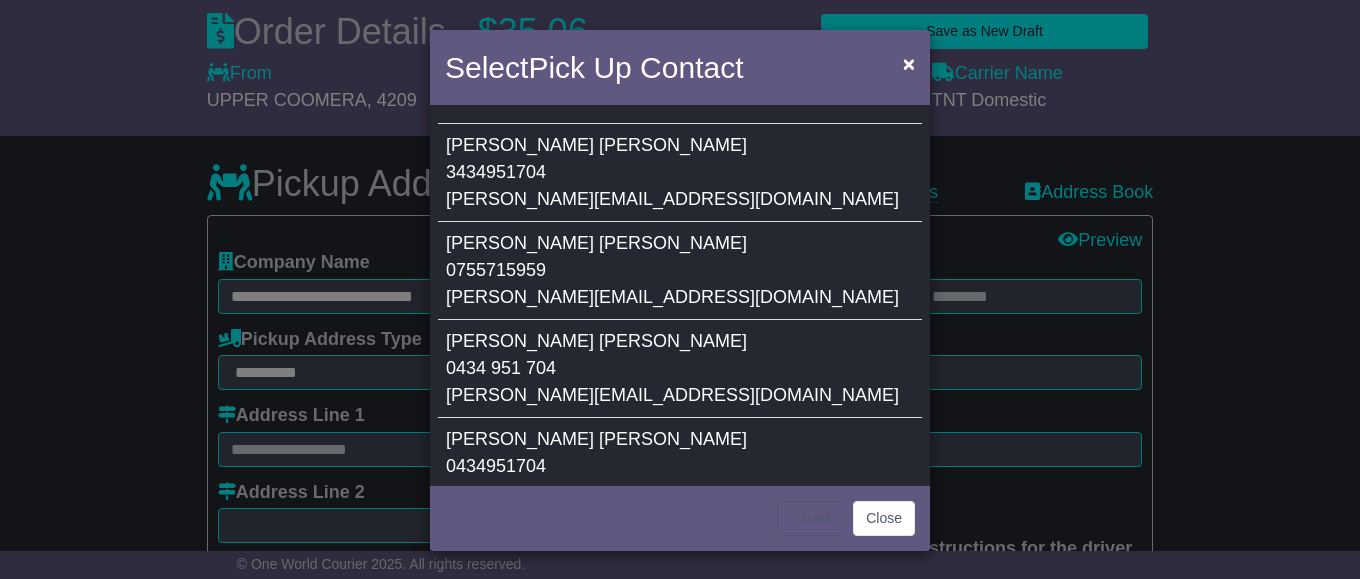 click on "Jeff   Campbell
0755715959
jay-cee@bigpond.com" at bounding box center (680, 271) 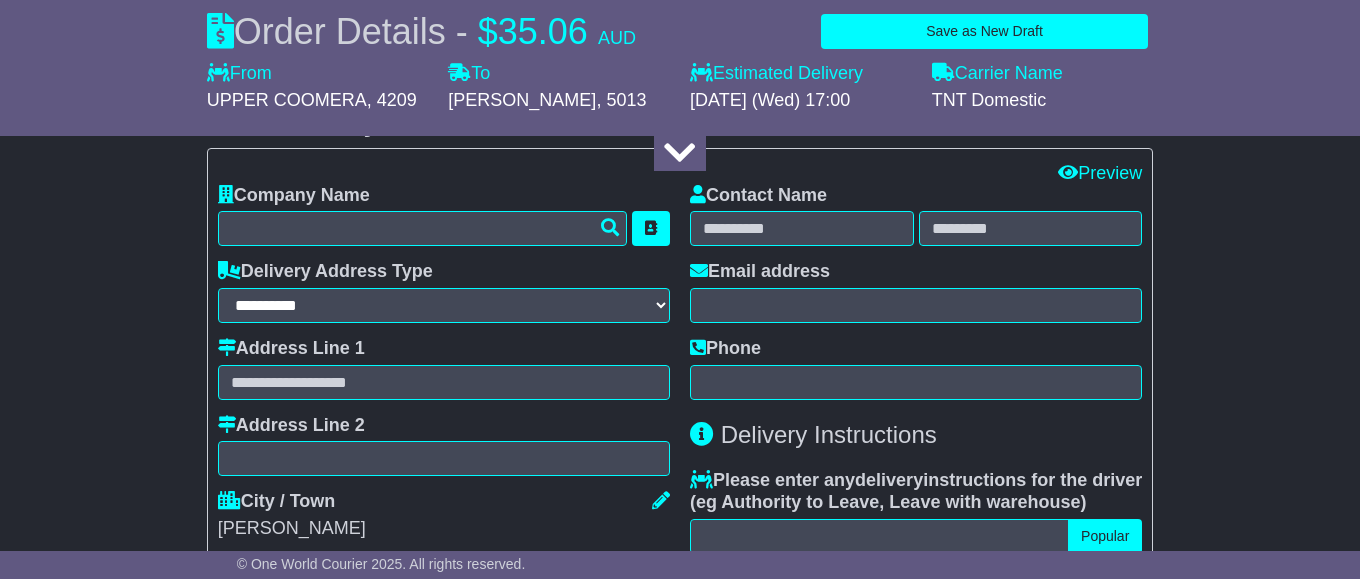 scroll, scrollTop: 1428, scrollLeft: 0, axis: vertical 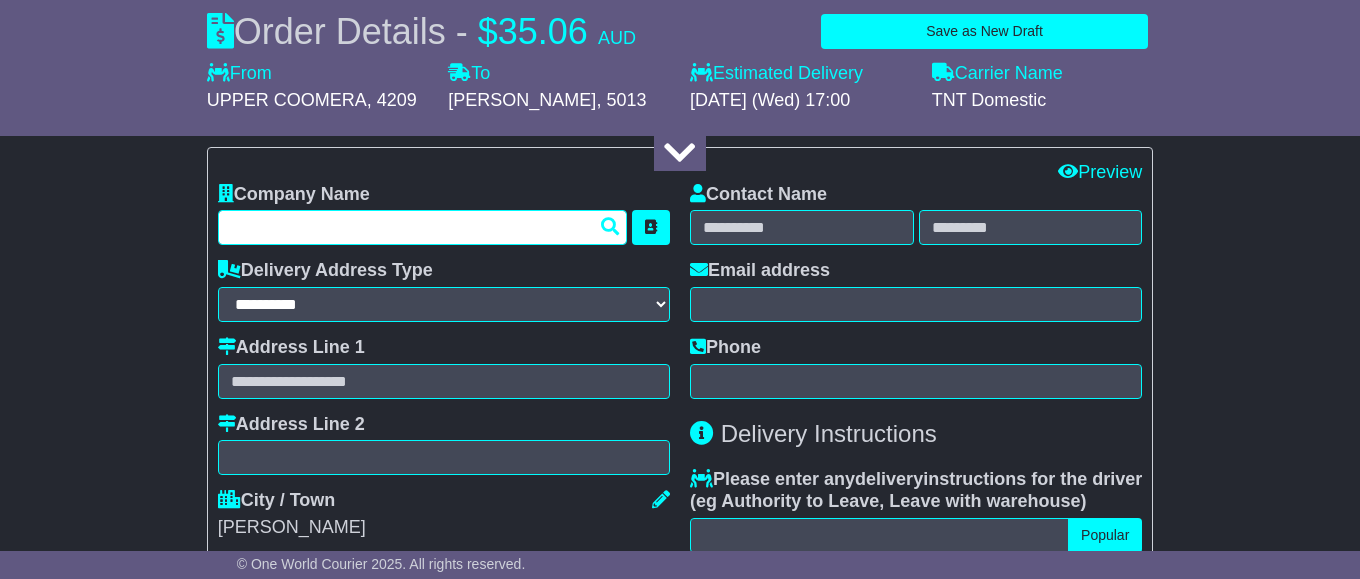 click at bounding box center (422, 227) 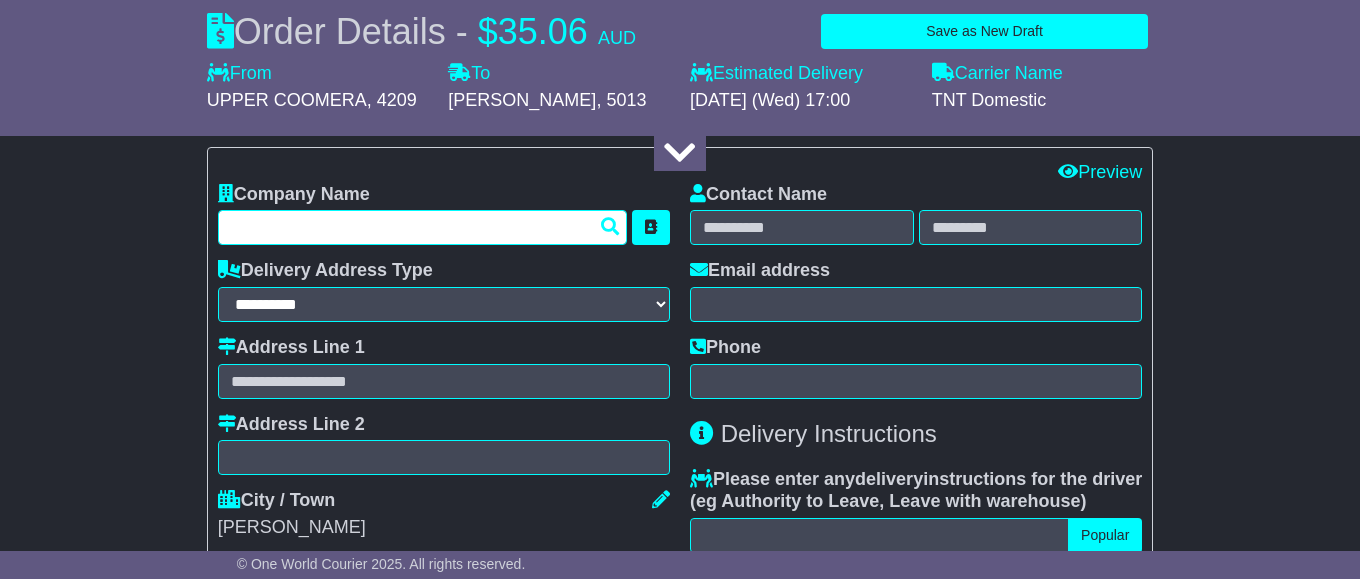 paste on "**********" 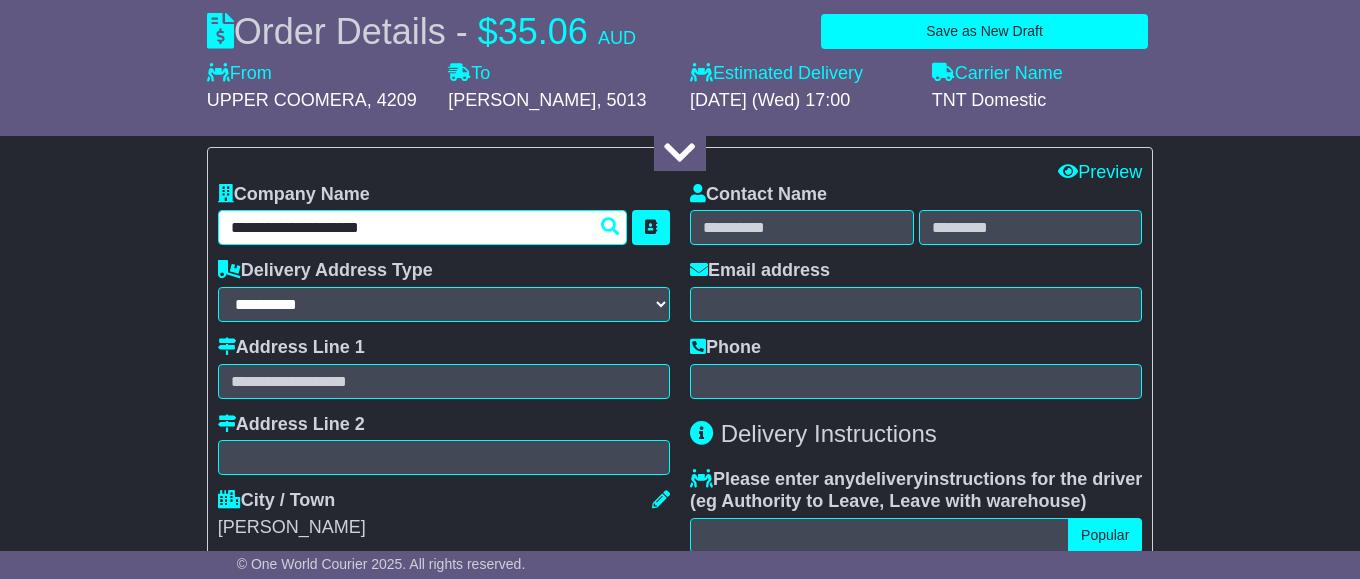 type on "**********" 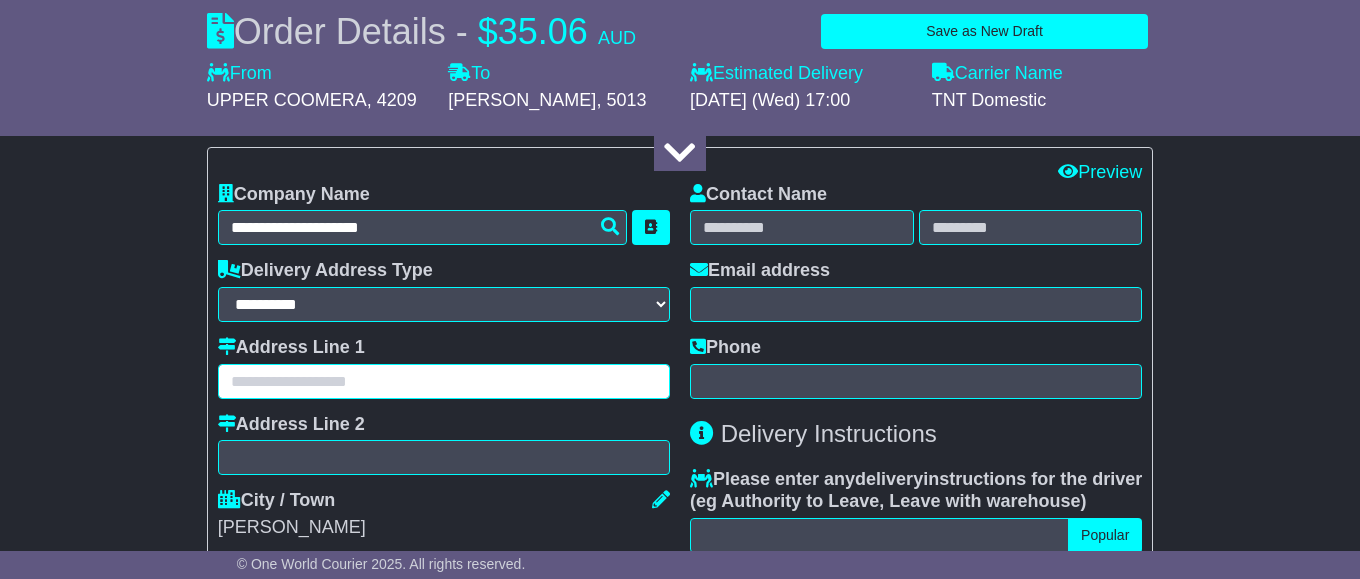 click at bounding box center (444, 381) 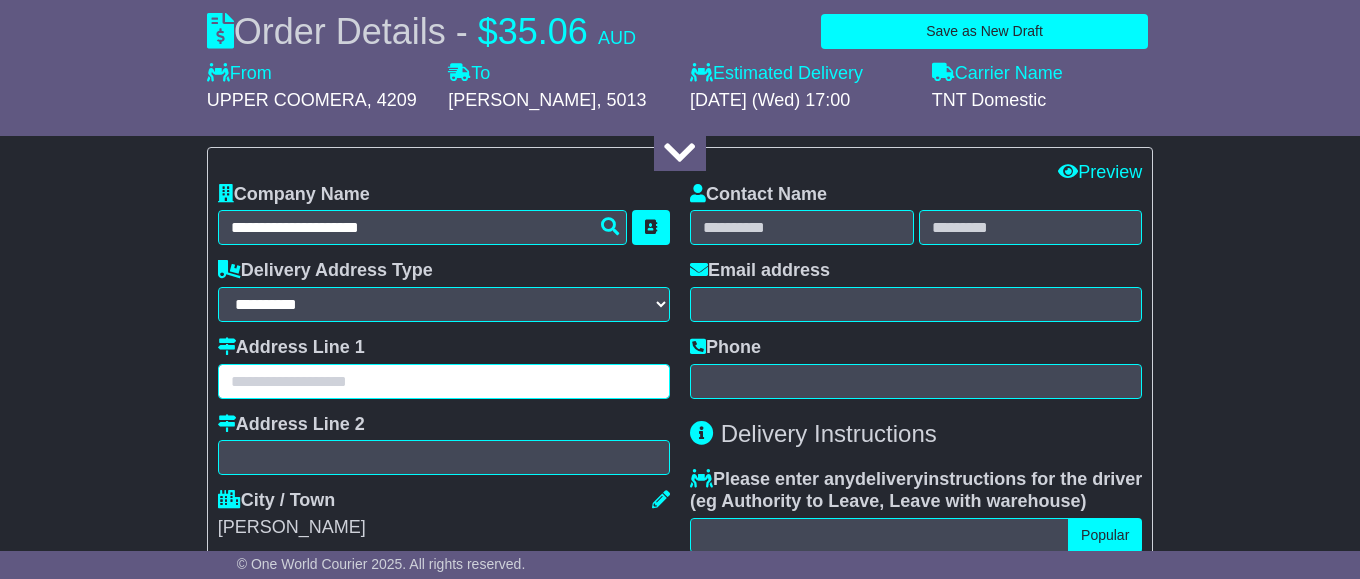 paste on "**********" 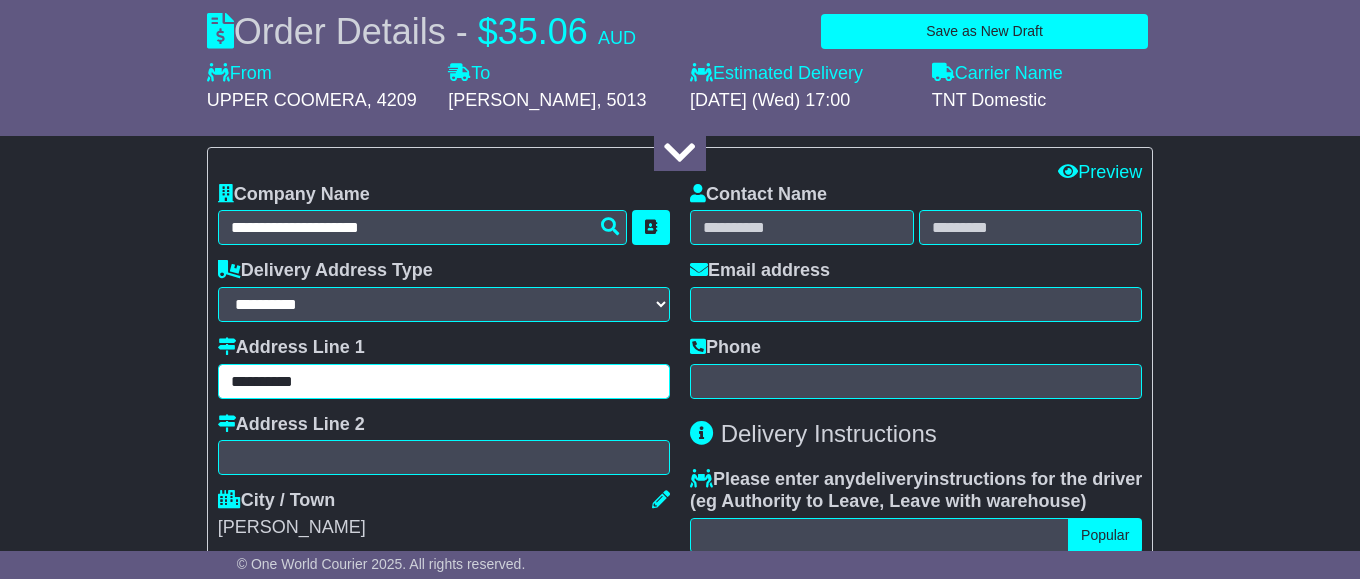 type on "**********" 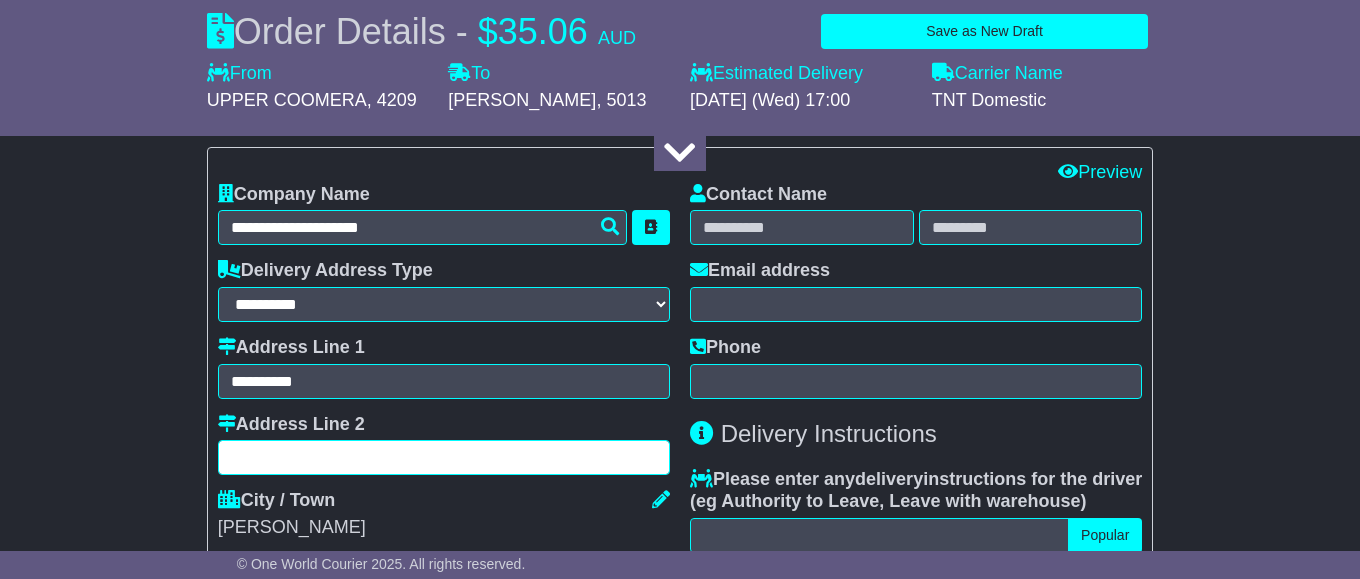 click at bounding box center [444, 457] 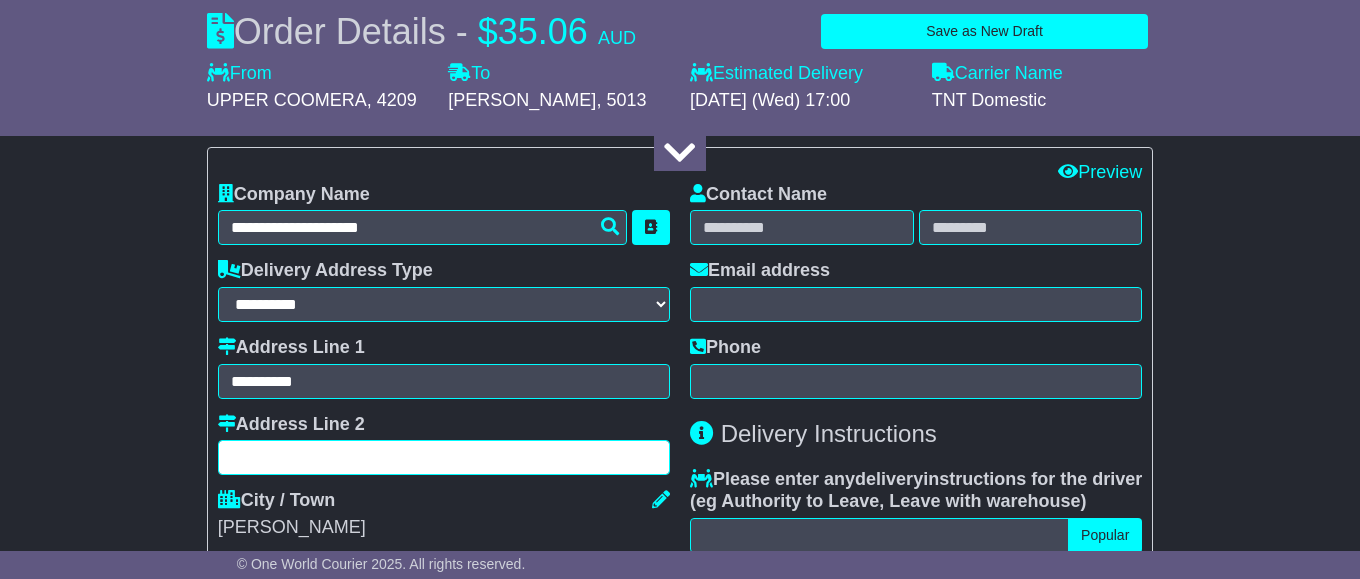 paste on "**********" 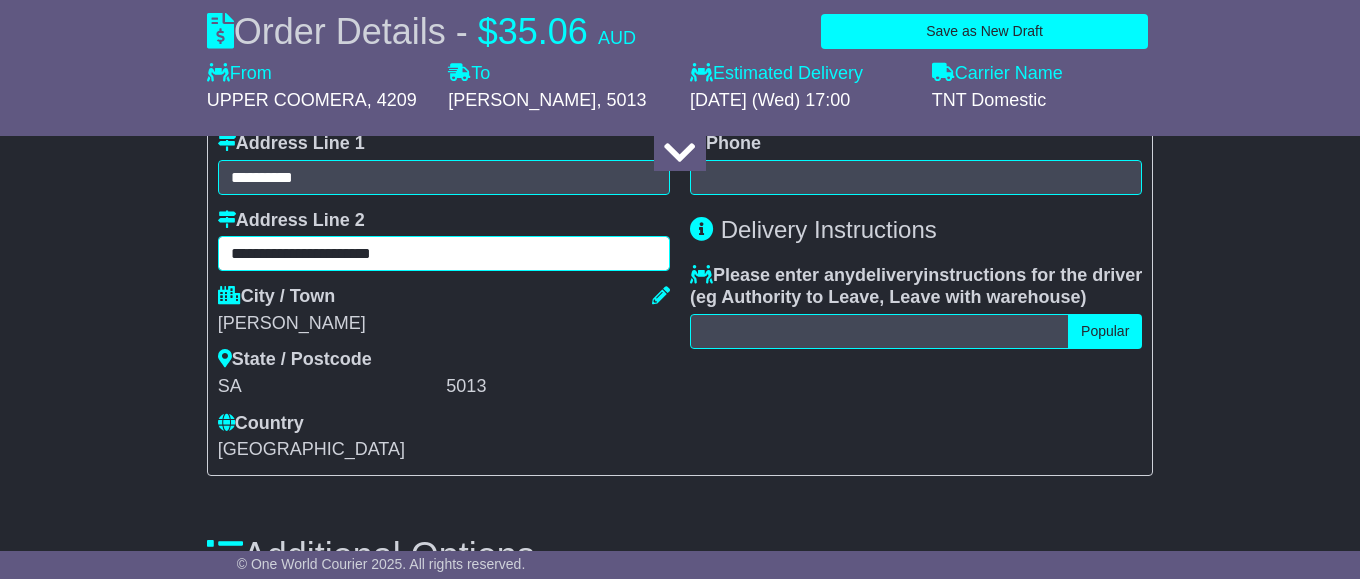 scroll, scrollTop: 1734, scrollLeft: 0, axis: vertical 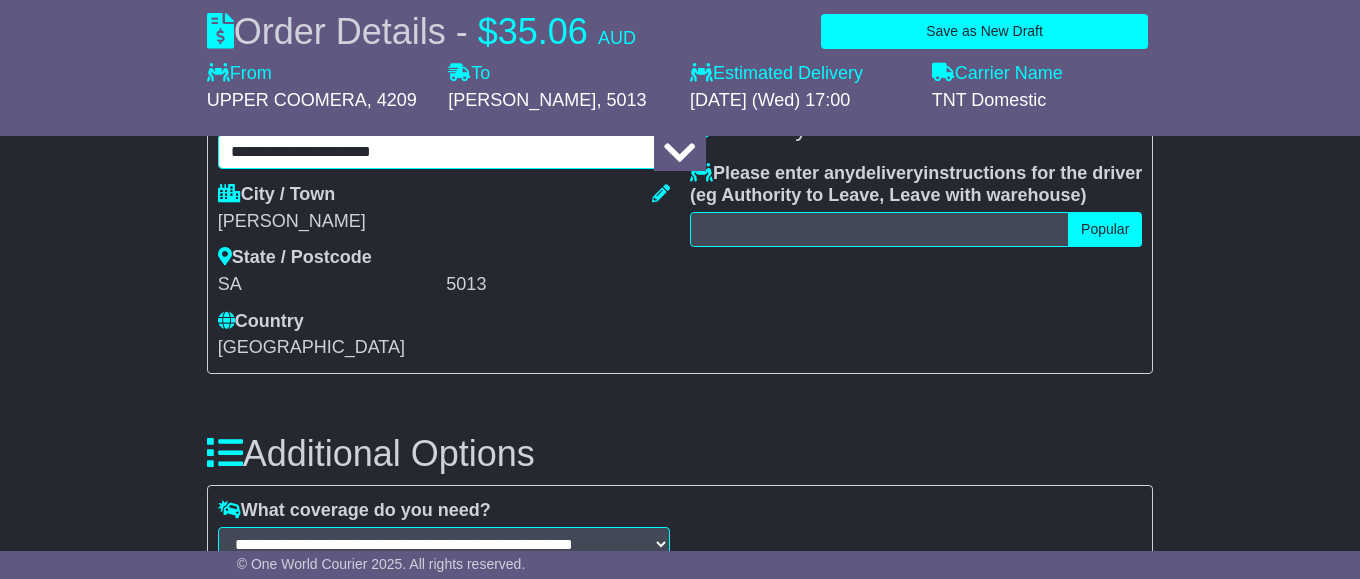type on "**********" 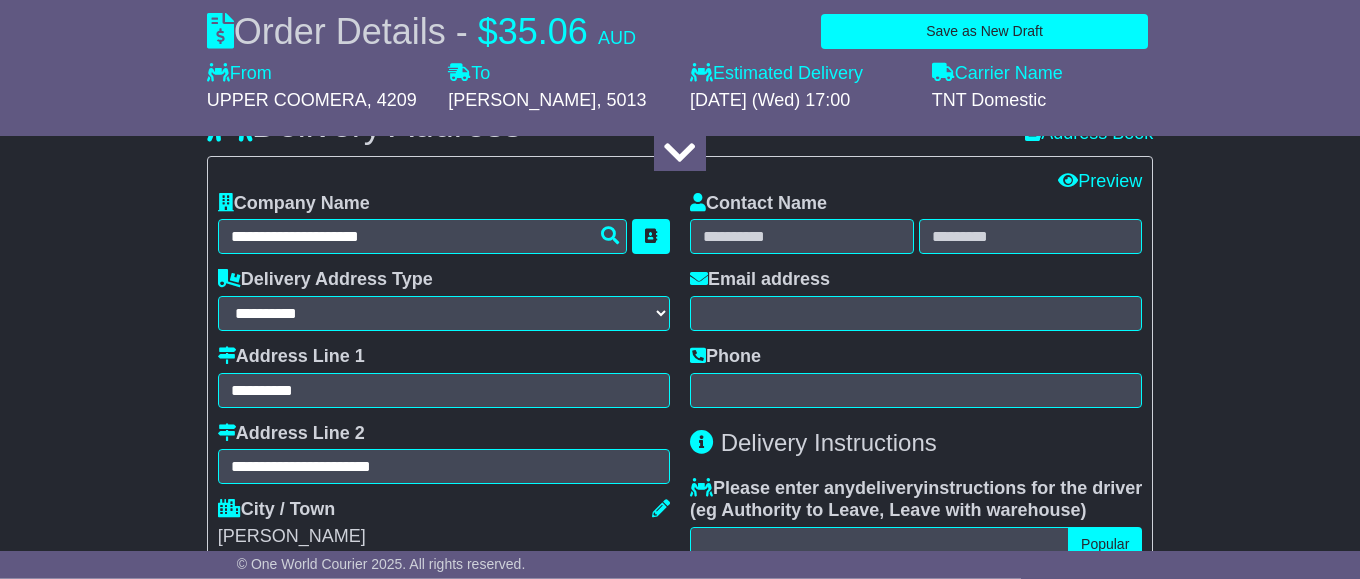 scroll, scrollTop: 1326, scrollLeft: 0, axis: vertical 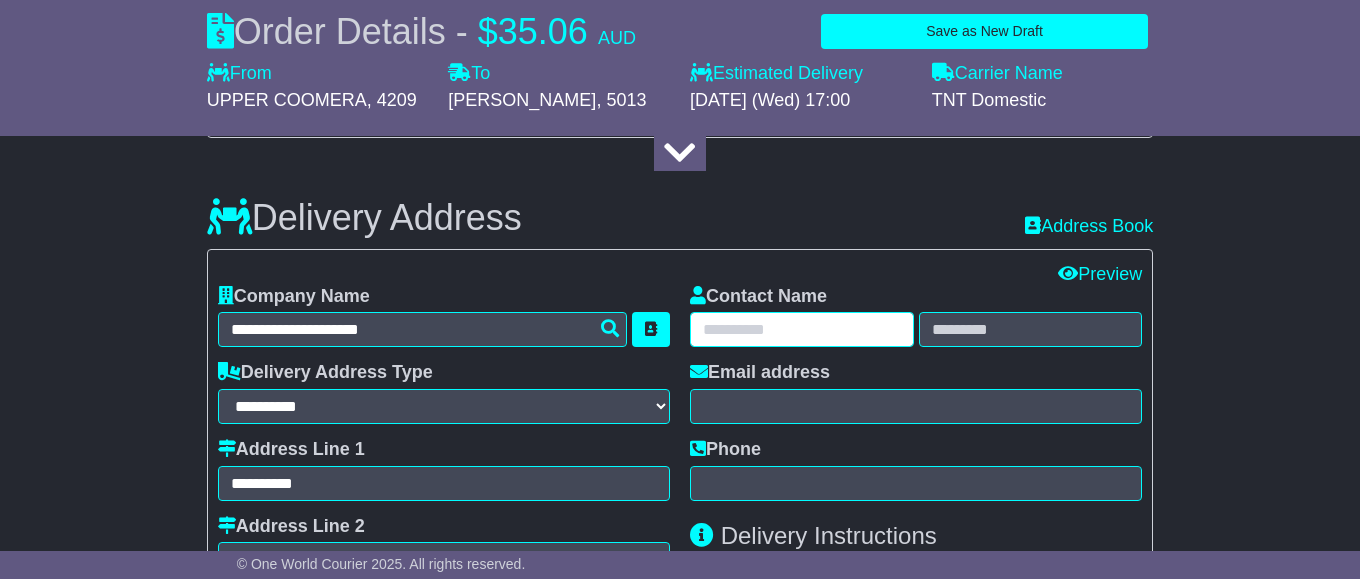 click at bounding box center (802, 329) 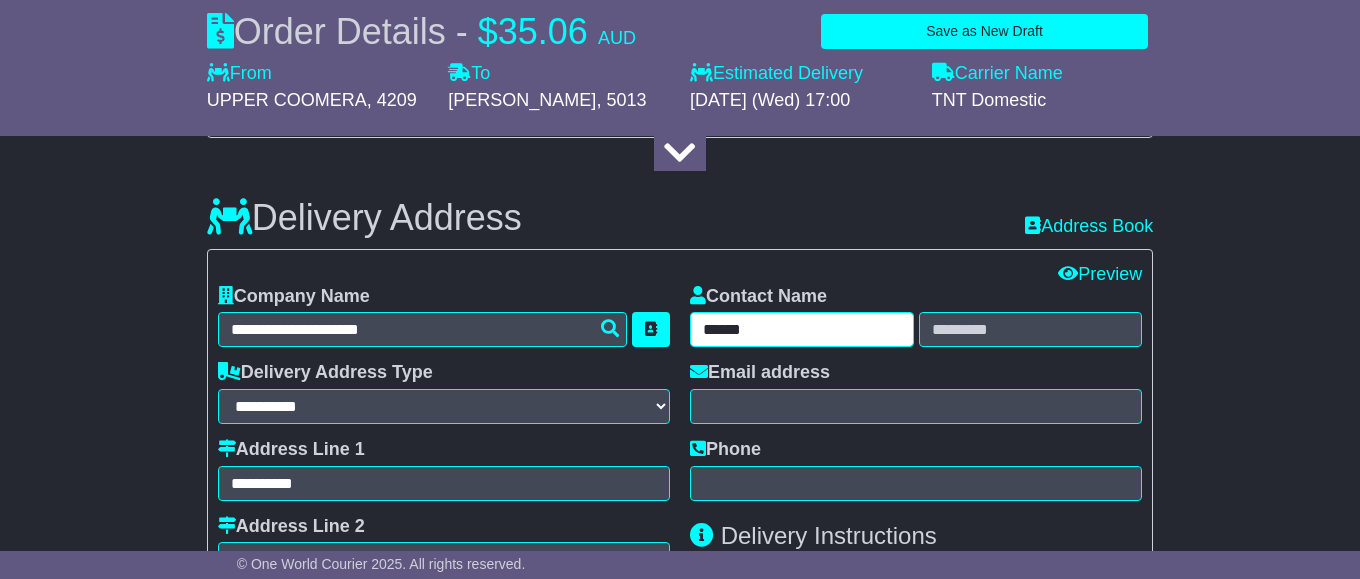 type on "******" 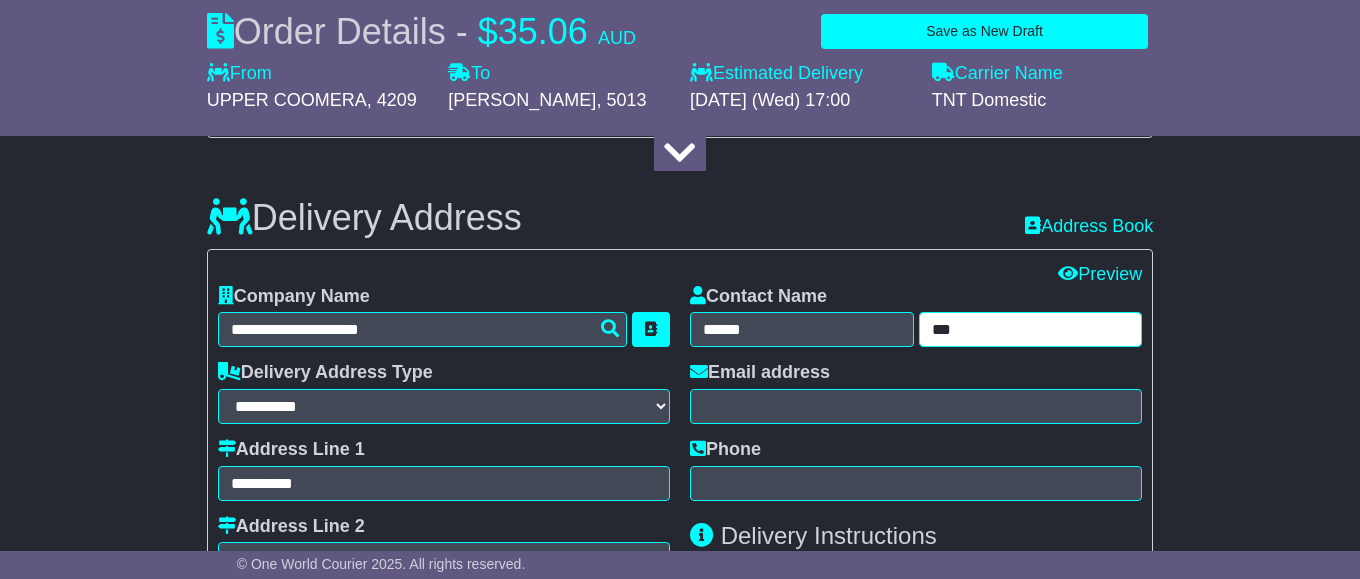 type on "***" 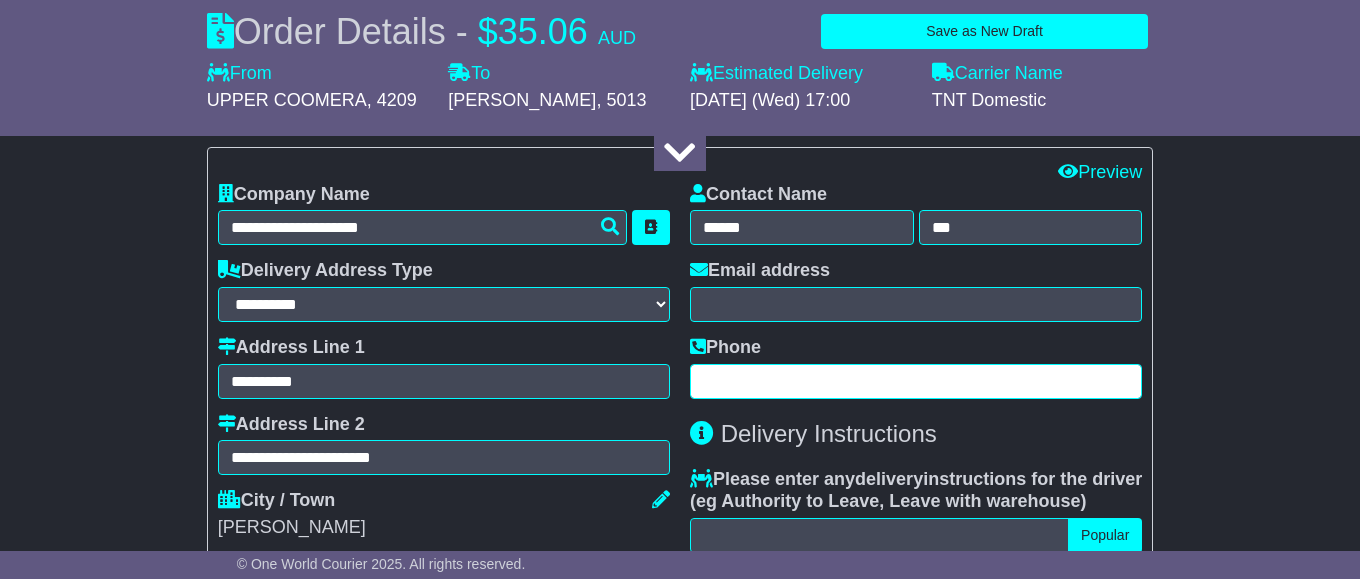 click at bounding box center [916, 381] 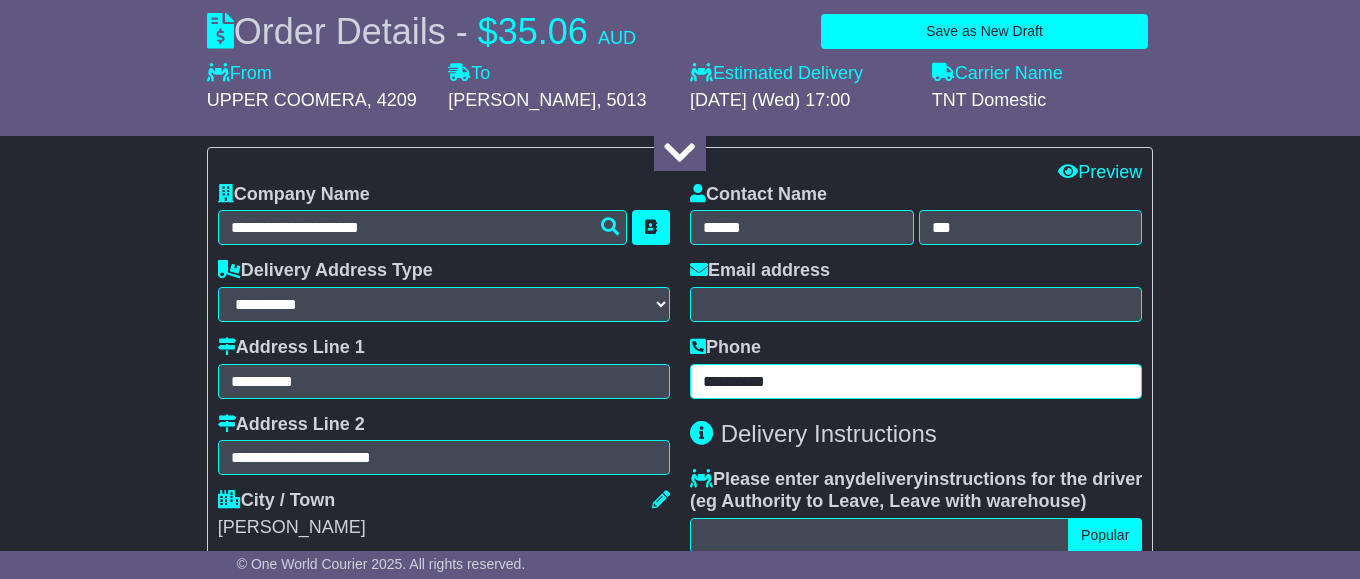 type on "**********" 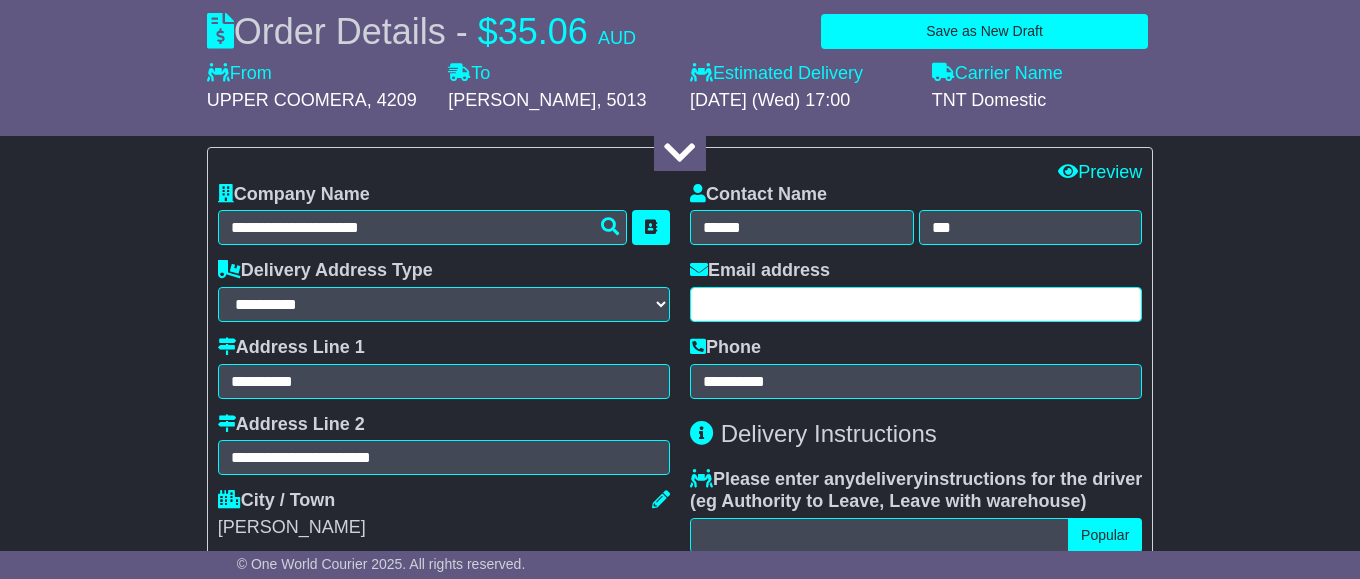 click at bounding box center [916, 304] 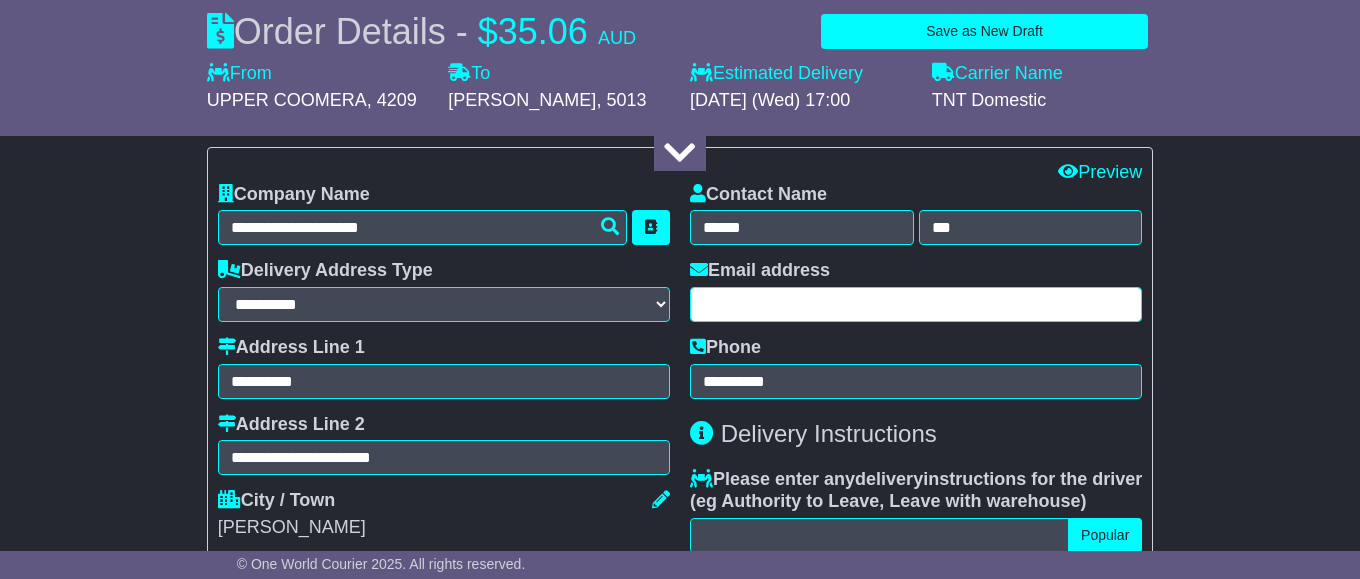 paste on "**********" 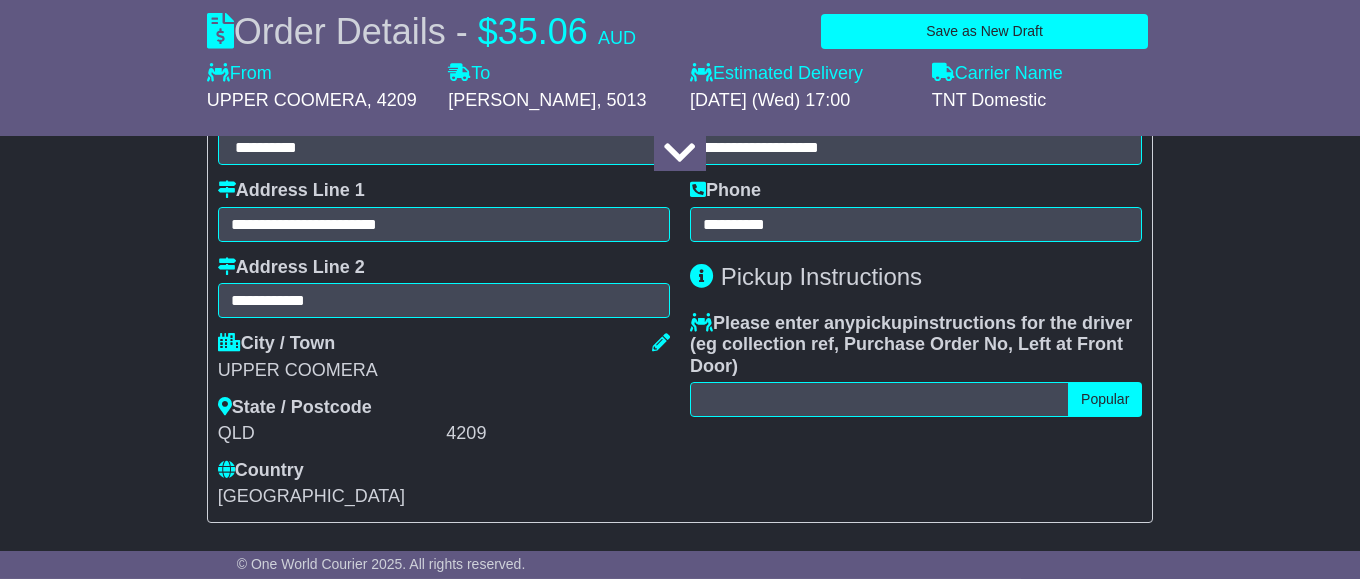 scroll, scrollTop: 714, scrollLeft: 0, axis: vertical 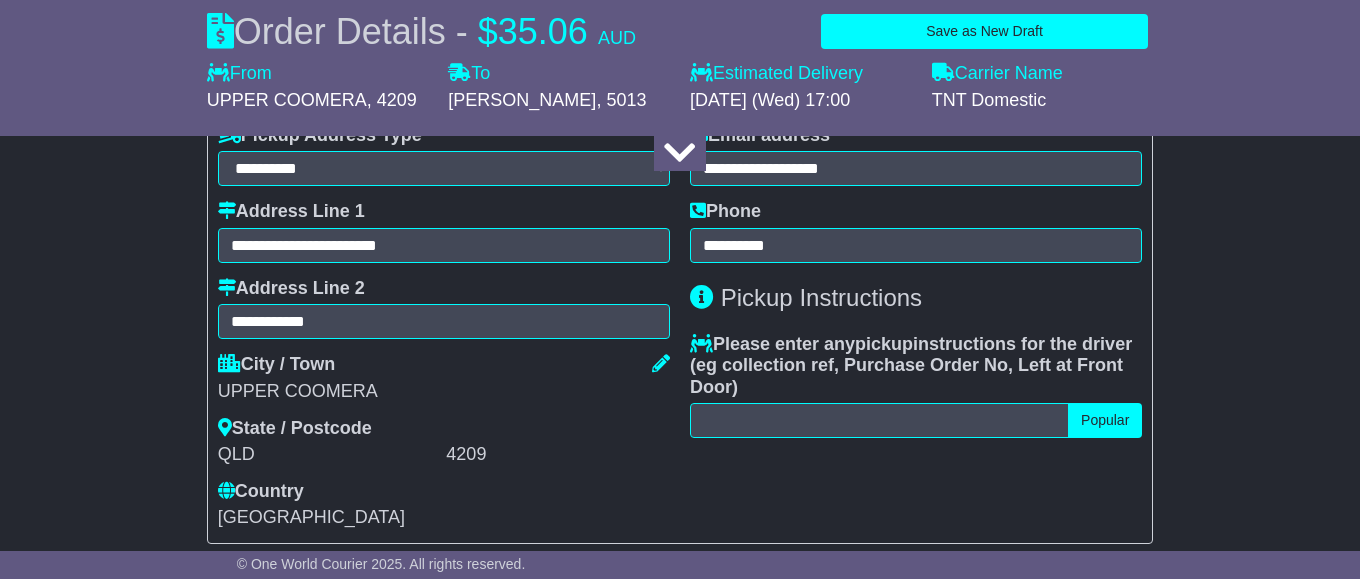 type on "**********" 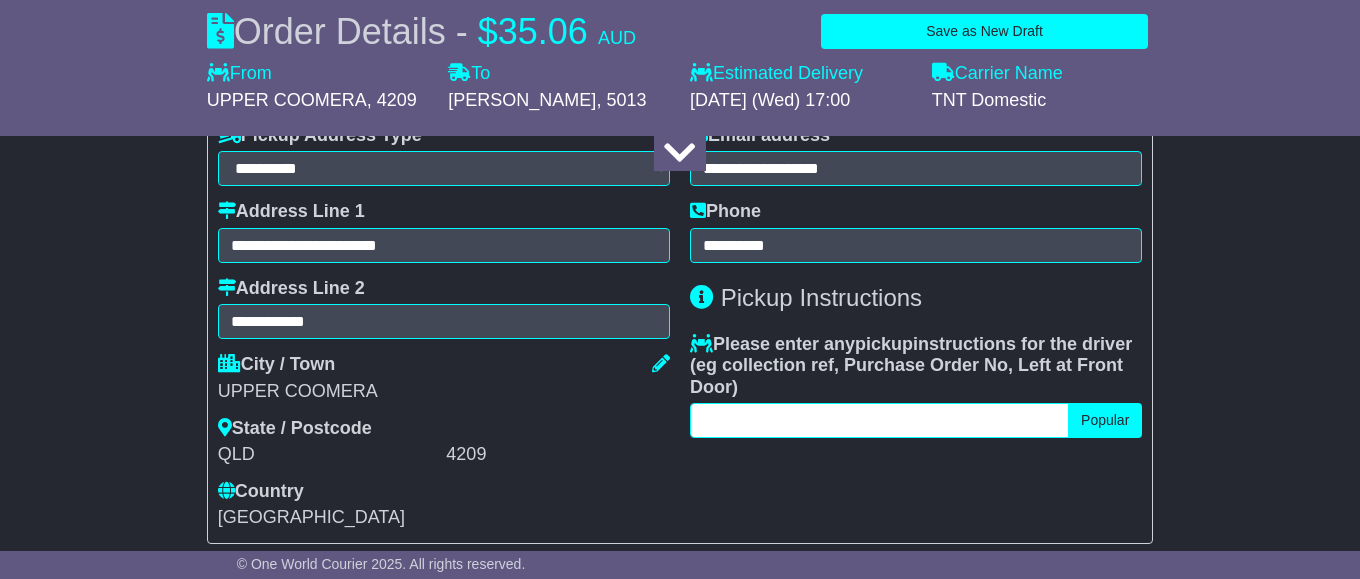 drag, startPoint x: 768, startPoint y: 458, endPoint x: 793, endPoint y: 440, distance: 30.805843 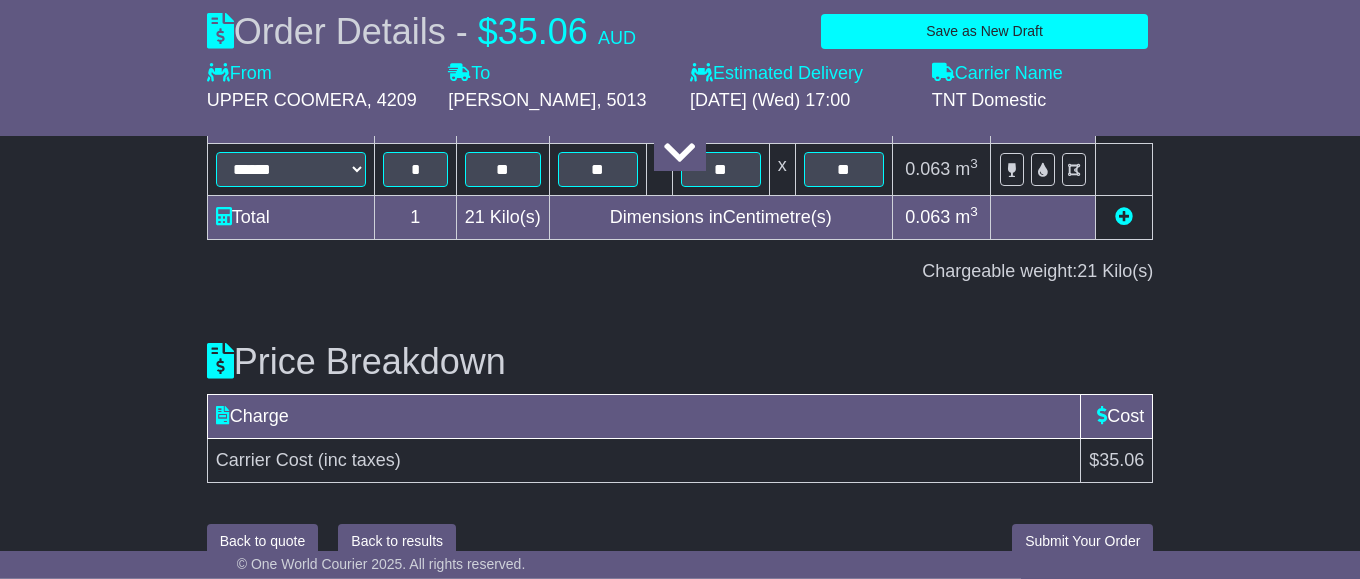 scroll, scrollTop: 2489, scrollLeft: 0, axis: vertical 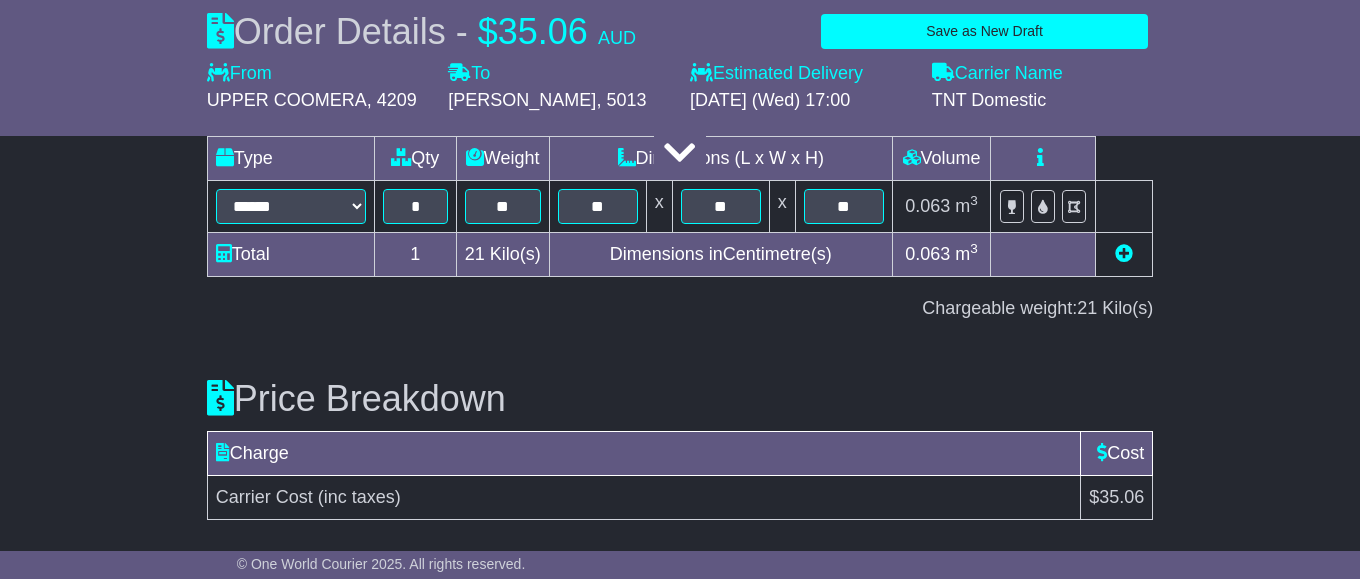 type on "**********" 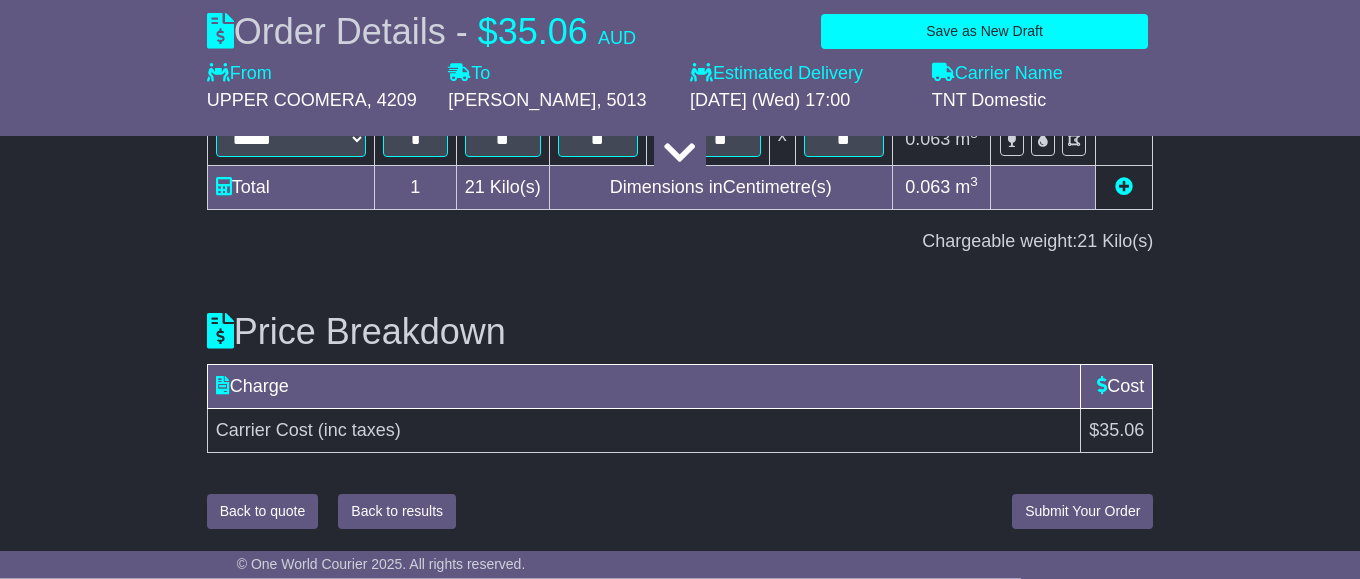 scroll, scrollTop: 2591, scrollLeft: 0, axis: vertical 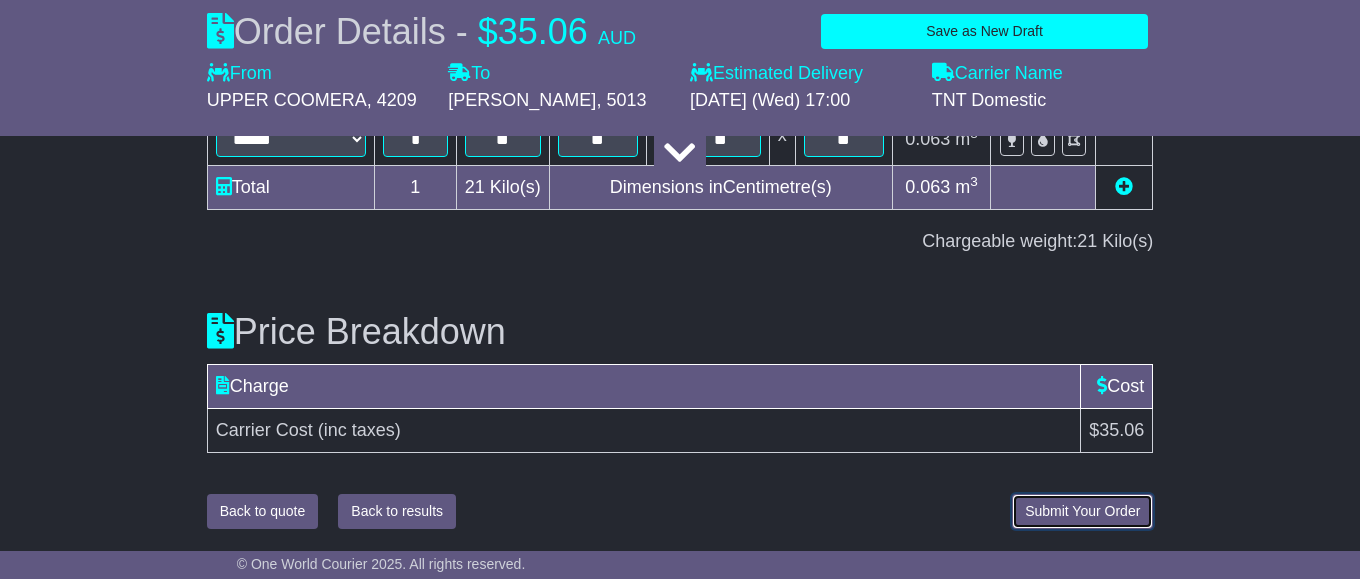 click on "Submit Your Order" at bounding box center (1082, 511) 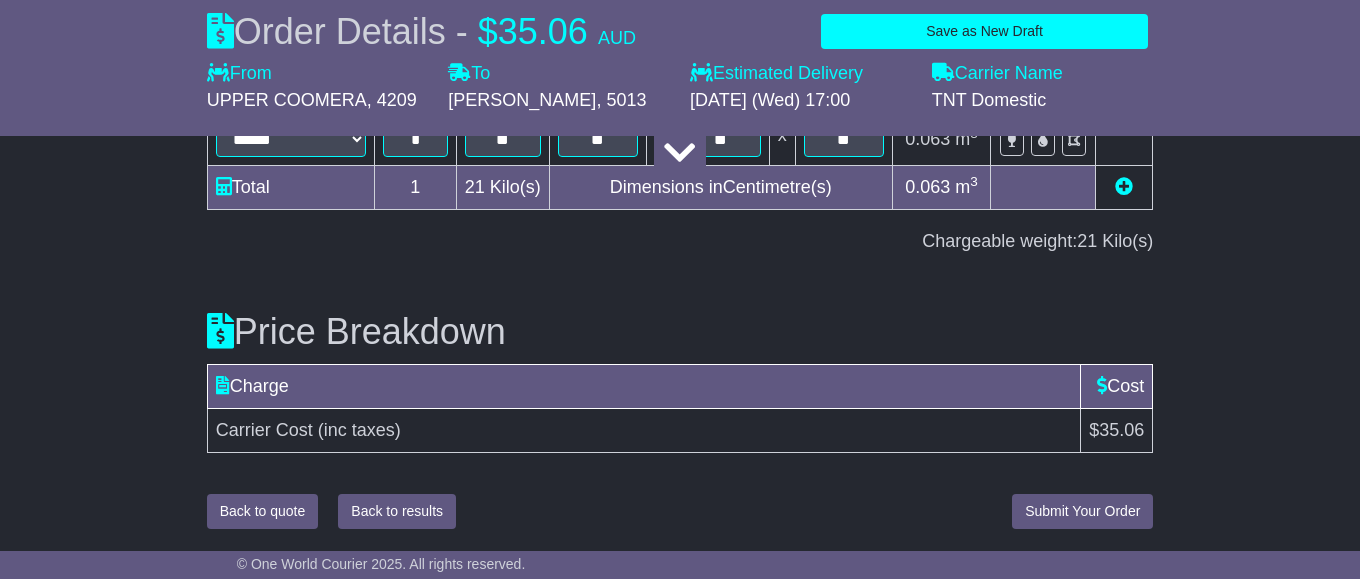 scroll, scrollTop: 2475, scrollLeft: 0, axis: vertical 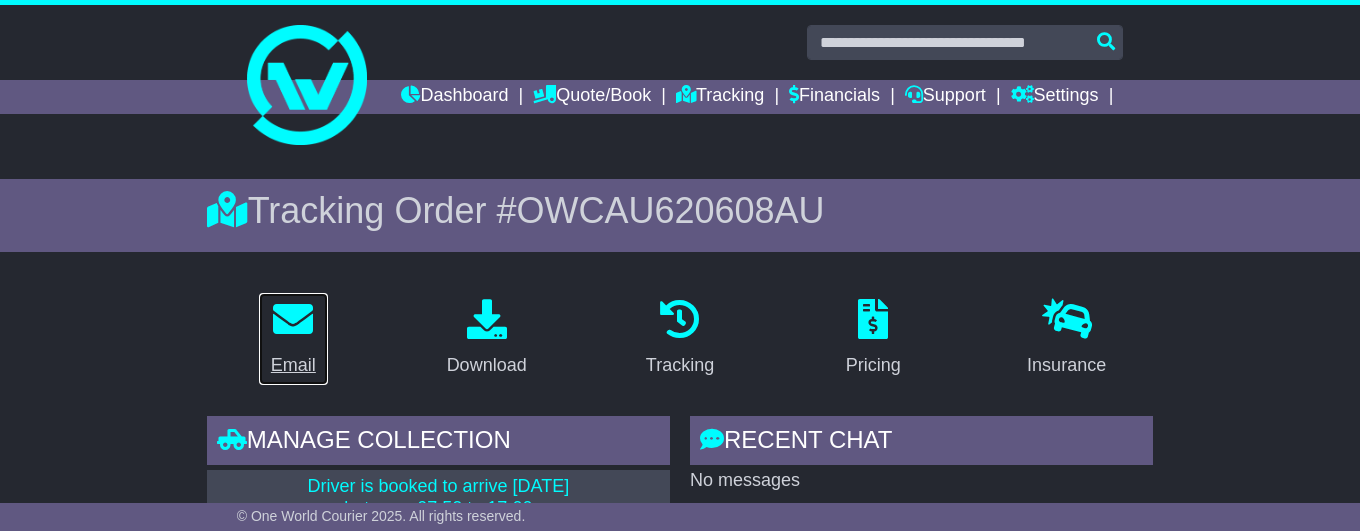 click at bounding box center (293, 319) 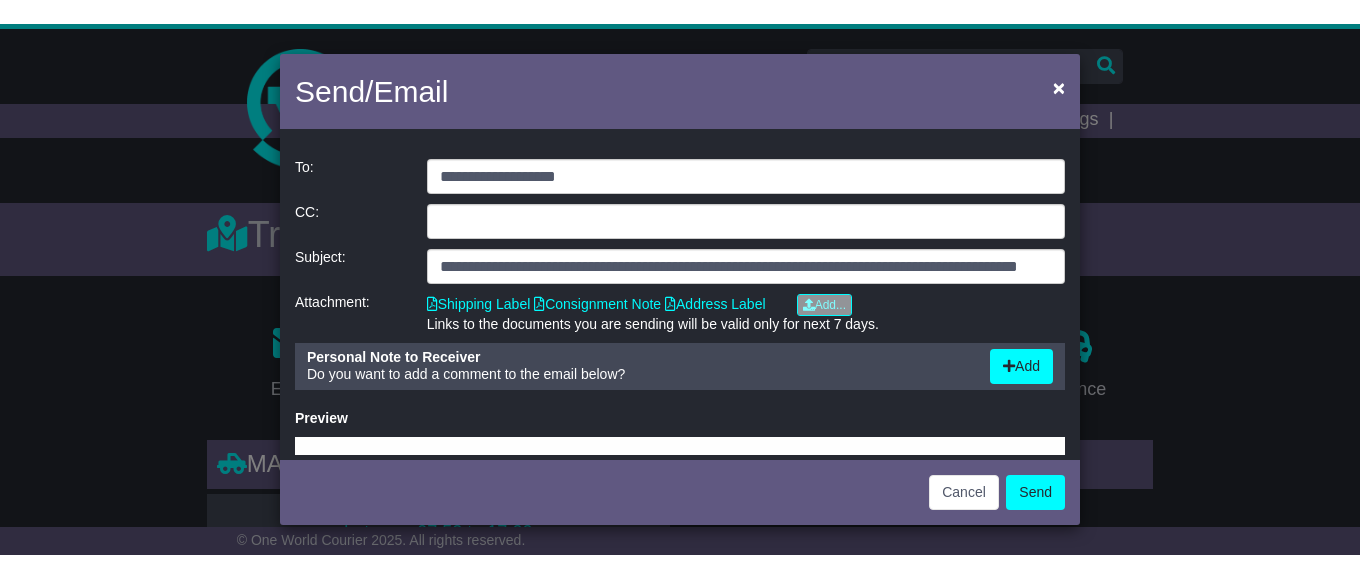scroll, scrollTop: 0, scrollLeft: 0, axis: both 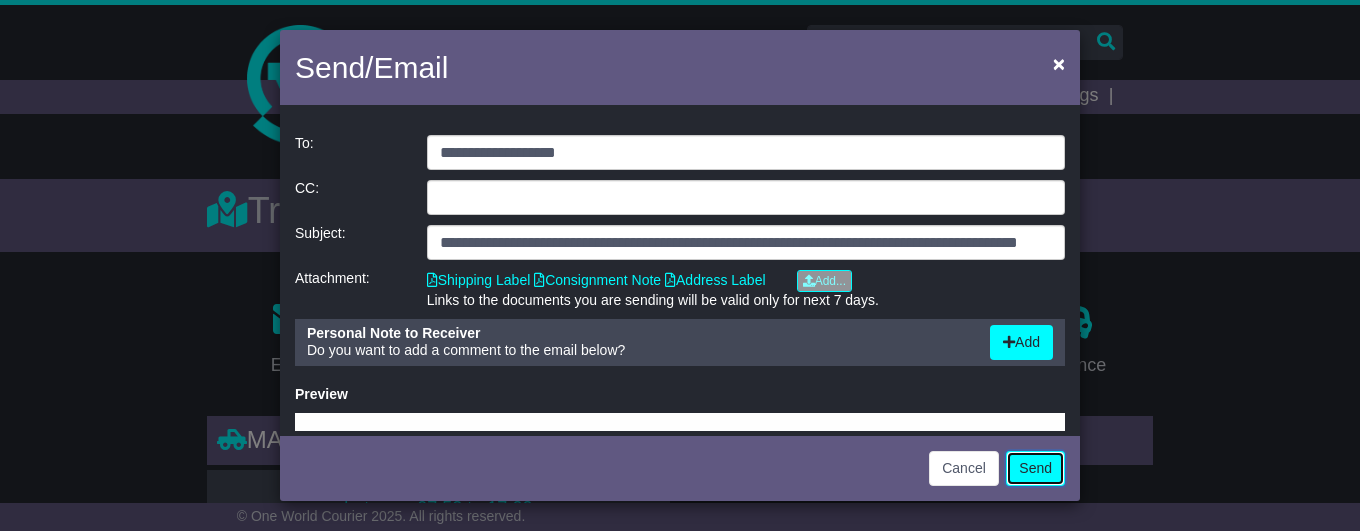 click on "Send" 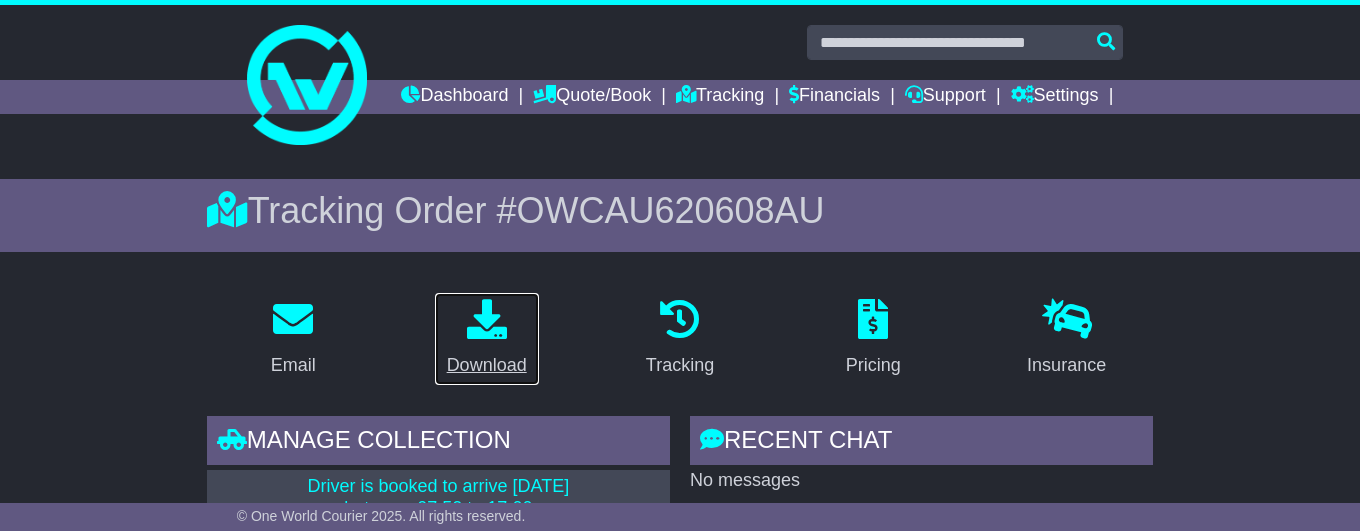 click at bounding box center (487, 319) 